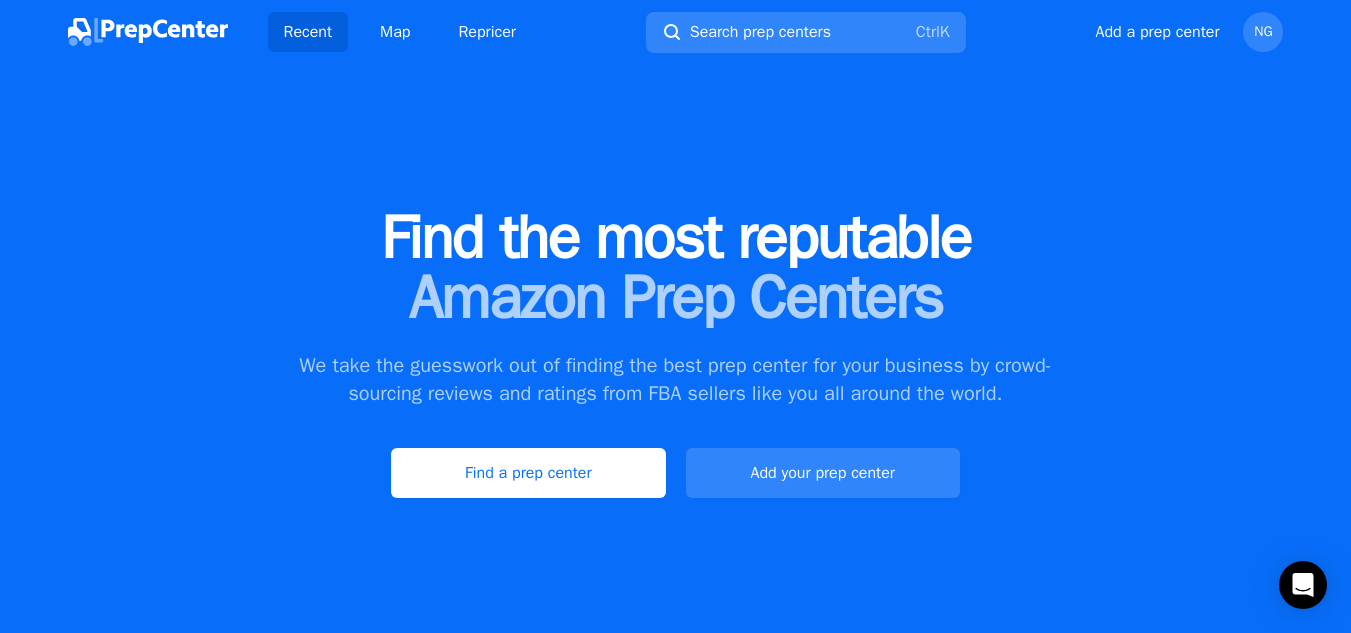 click on "Add a prep center" at bounding box center (1158, 32) 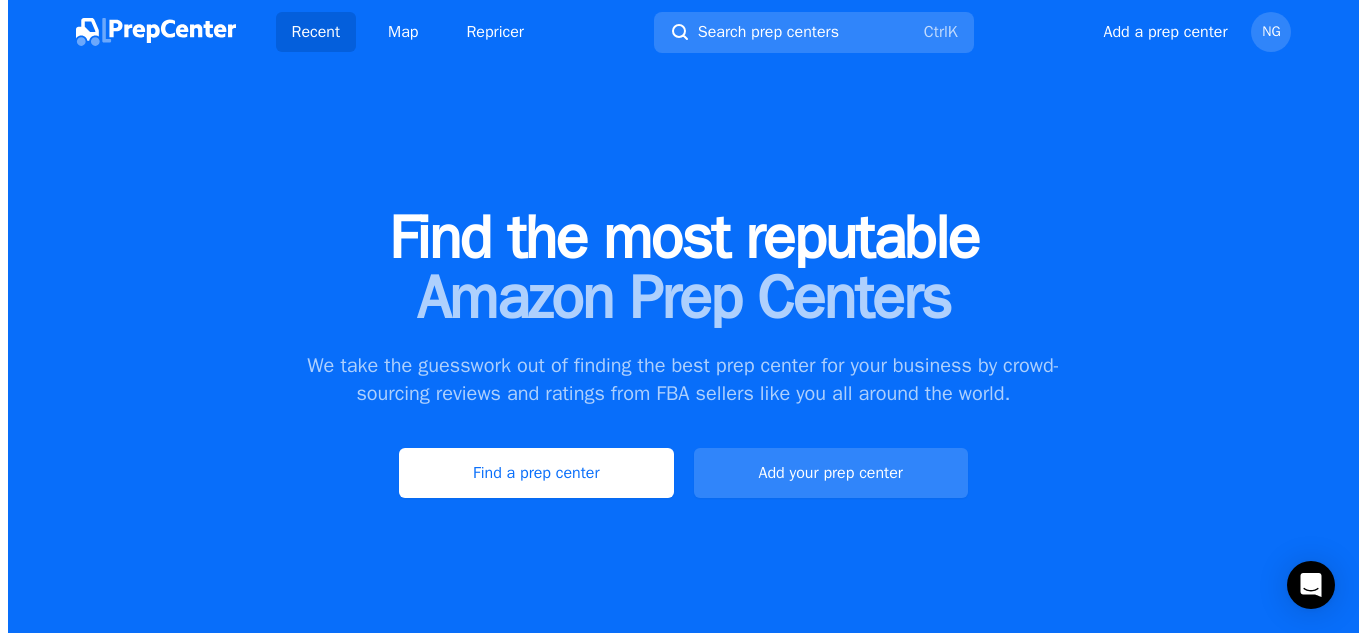 scroll, scrollTop: 0, scrollLeft: 0, axis: both 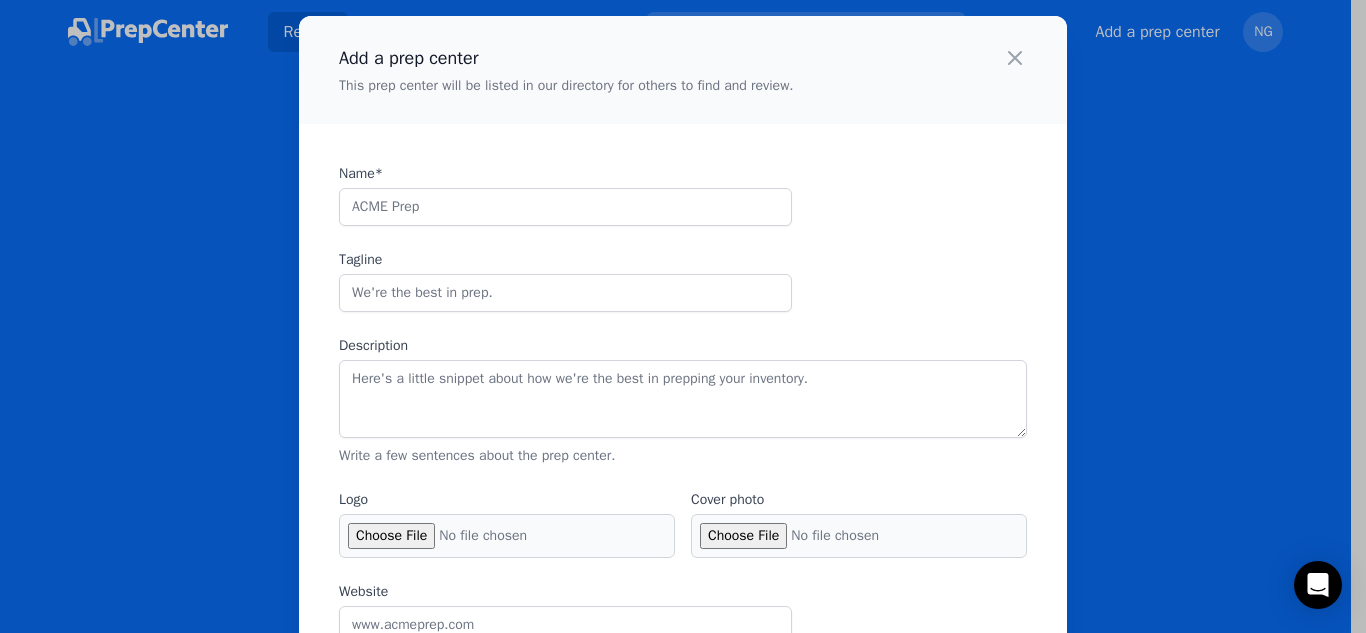 click on "Add a prep center This prep center will be listed in our directory for others to find and review. Close panel" at bounding box center [683, 70] 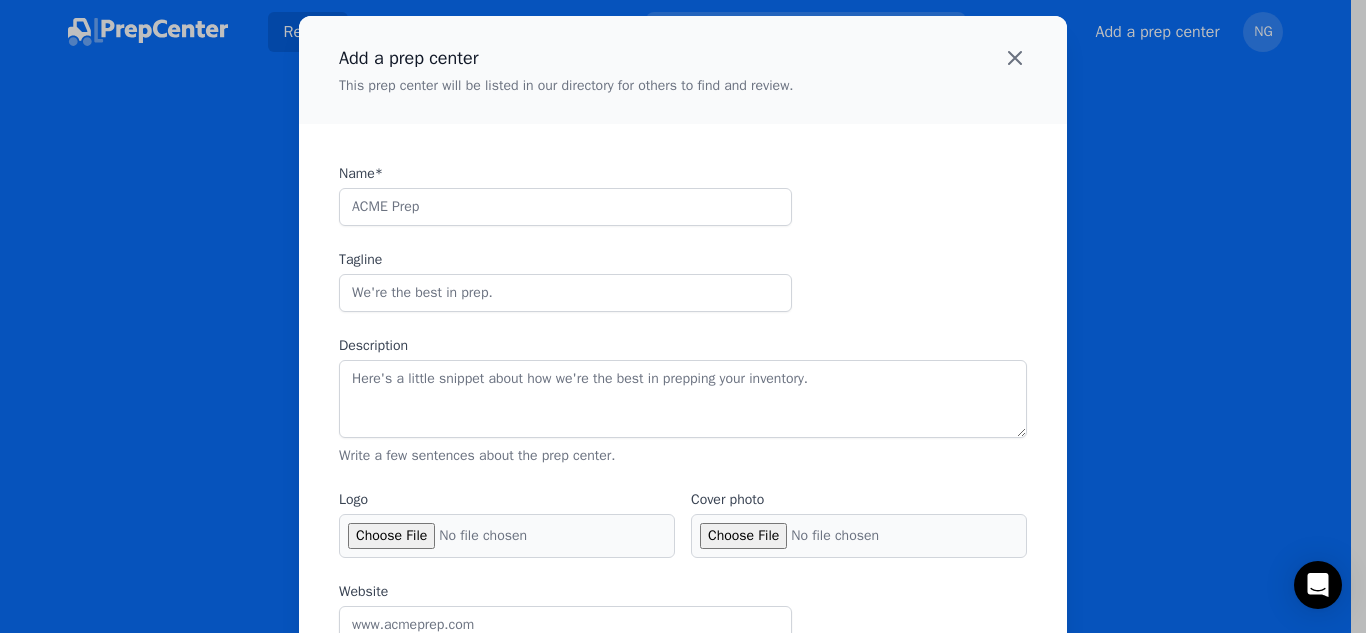 click at bounding box center (1015, 58) 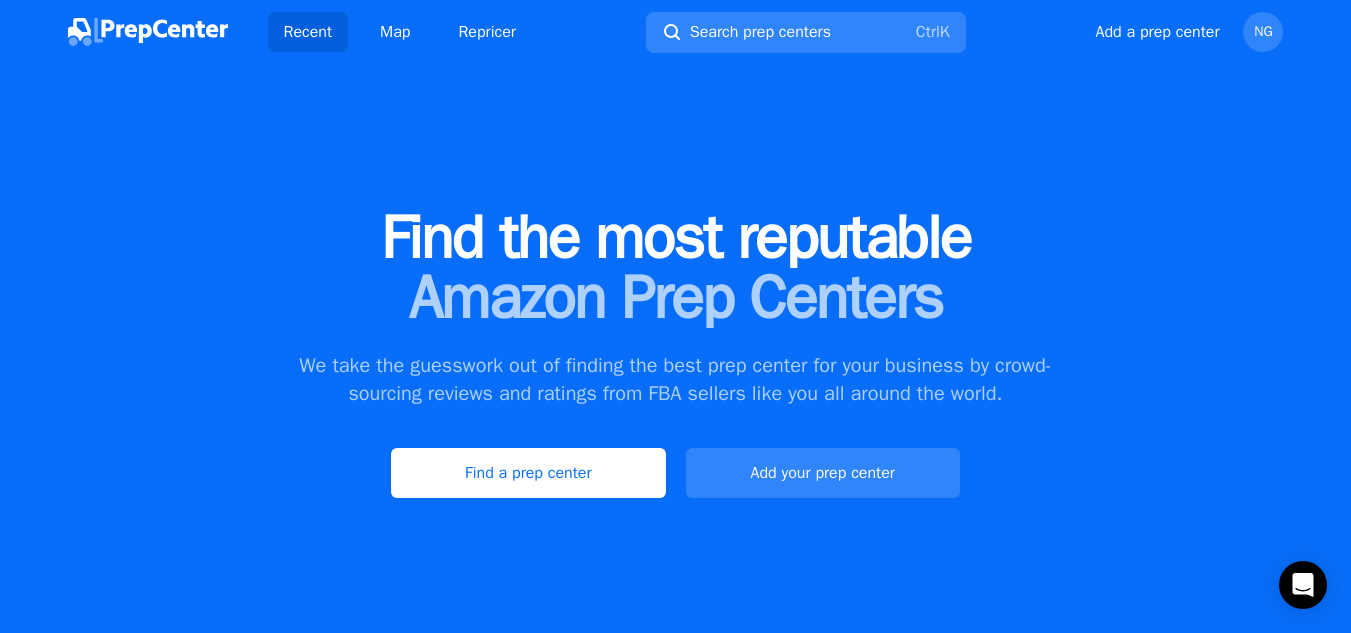 click on "Recent" at bounding box center (308, 32) 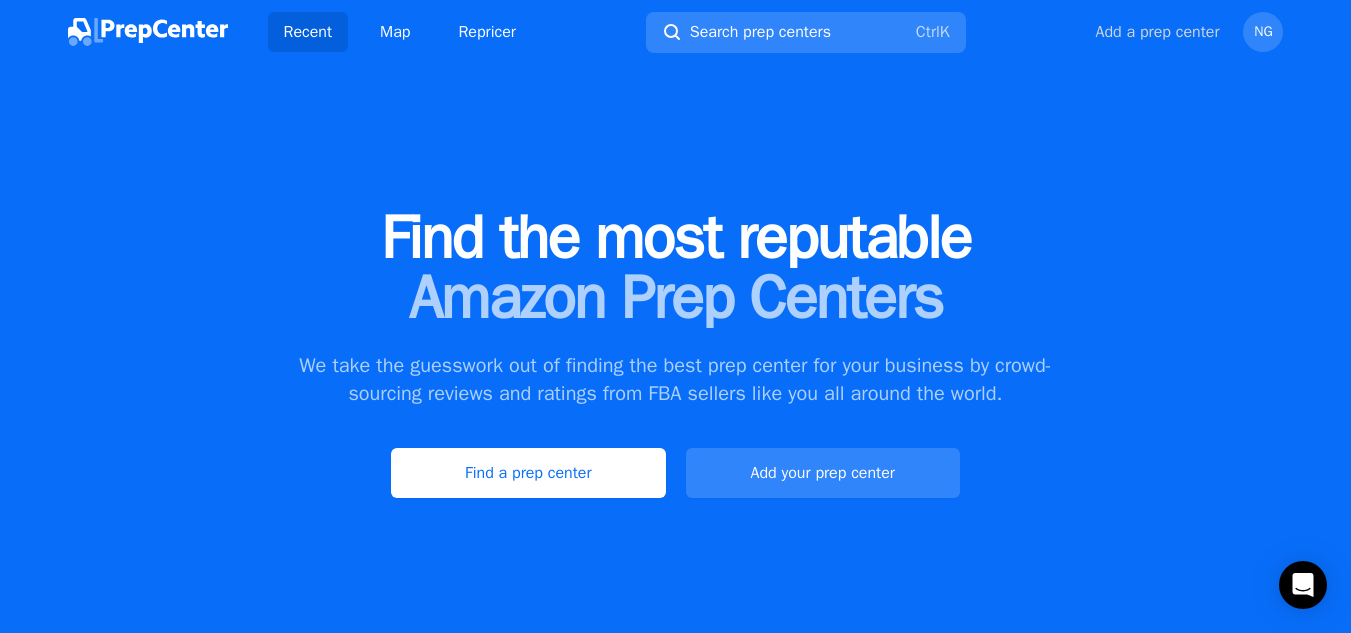 click on "Add a prep center" at bounding box center (1158, 32) 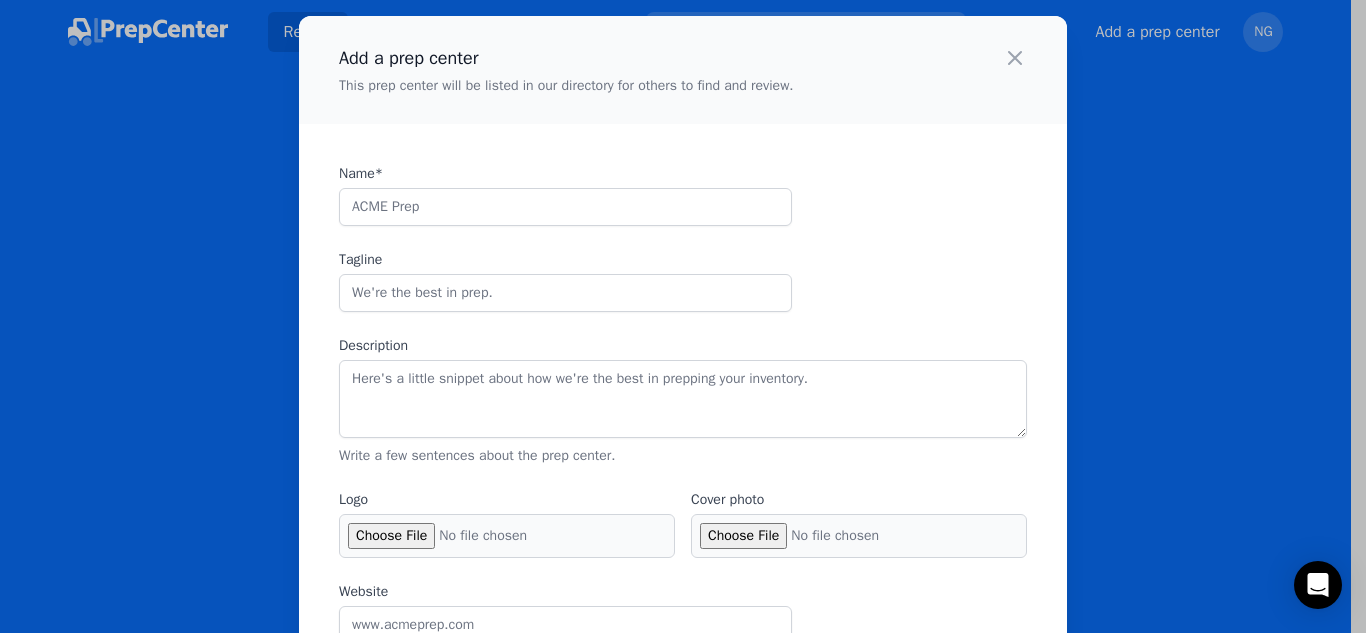 click on "Add a prep center This prep center will be listed in our directory for others to find and review. Close panel
claim: false
name: ""
acceptingClients: true
tagline: ""
description: ""
logo: null
banner: null
website: ""
phone: ""
email: ""
turnaround: "unknown"
supportedModels: {}
liftgateRequired: false
linkedin: ""
facebook: ""
instagram: ""
twitter: ""
youtube: ""
locationCountry: "US"
locationState: ""
locationCity: ""
locationPostalCode: ""
locationLine1: ""
locationLine2: ""
-
fieldValidity: {}
Name* Tagline Description Write a few sentences about the prep center. Logo Cover photo Website Phone Email Supported business models Supported business models The types of products allowed to be sent into this prep center. Wholesale Private label Online arbitrage Retail arbitrage Hazmat Books Unknown" at bounding box center [683, 1160] 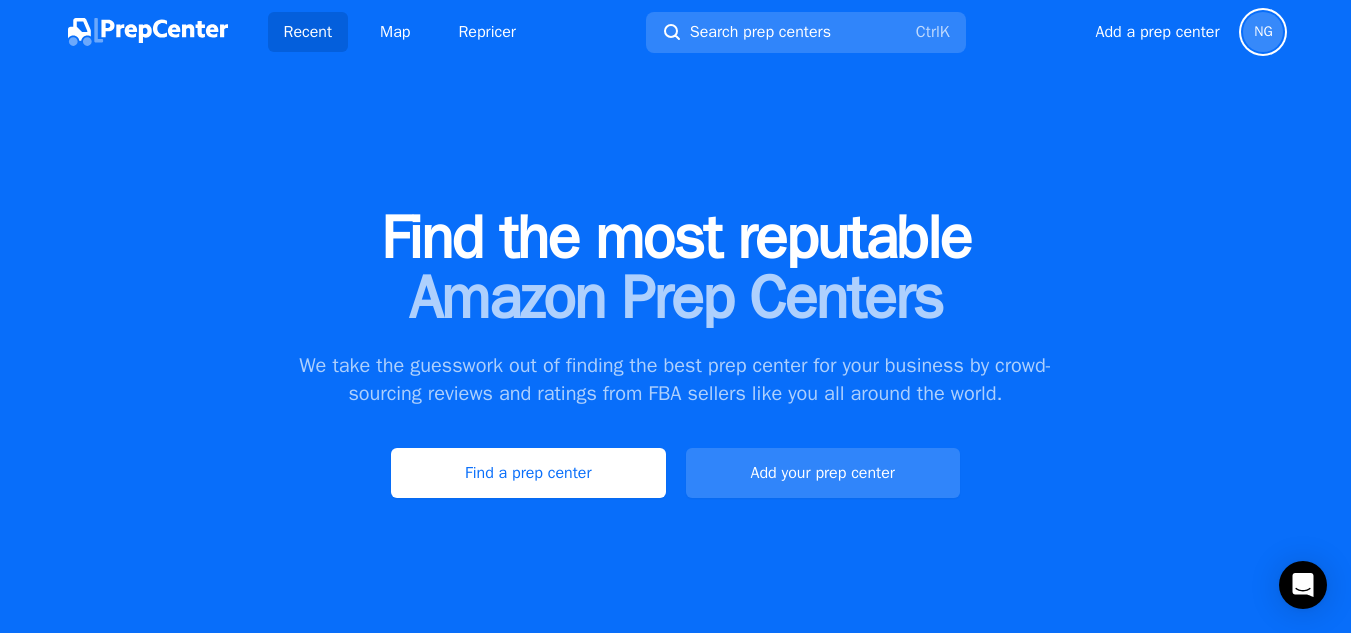 click on "NG" at bounding box center [1263, 32] 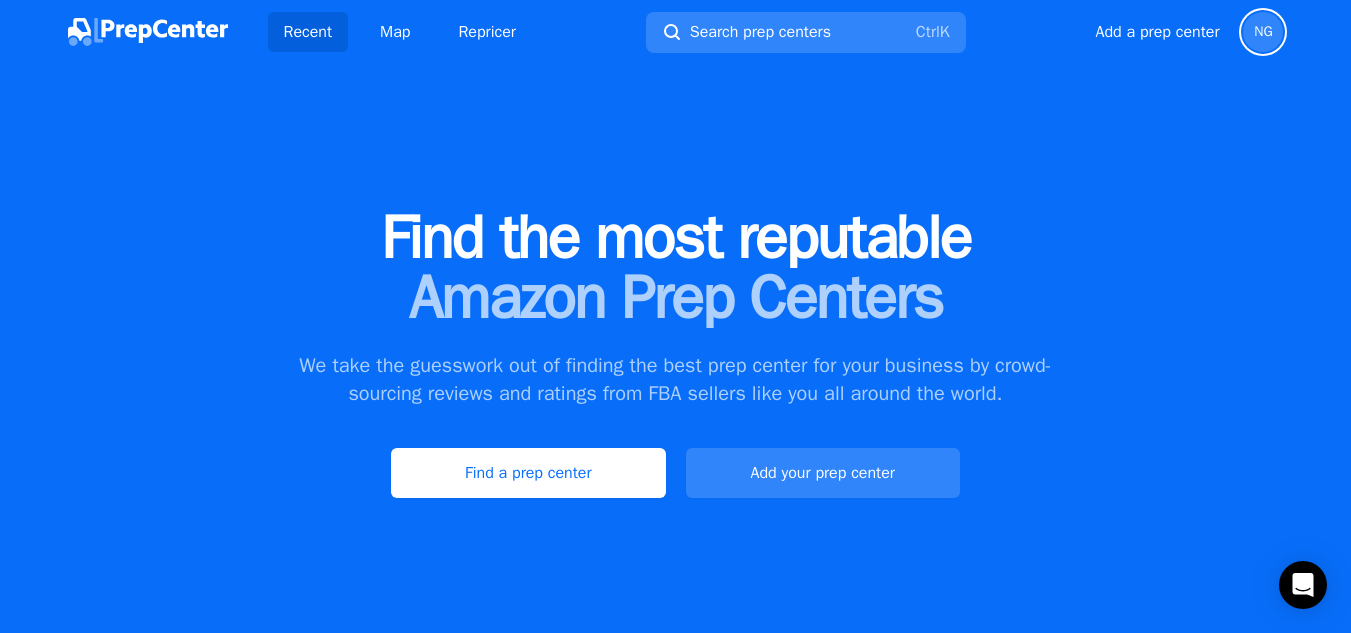 click on "Find the most reputable Amazon Prep Centers We take the guesswork out of finding the best prep center for your business by crowd-sourcing reviews and ratings from FBA sellers like you all around the world. Find a prep center Add your prep center" at bounding box center [675, 353] 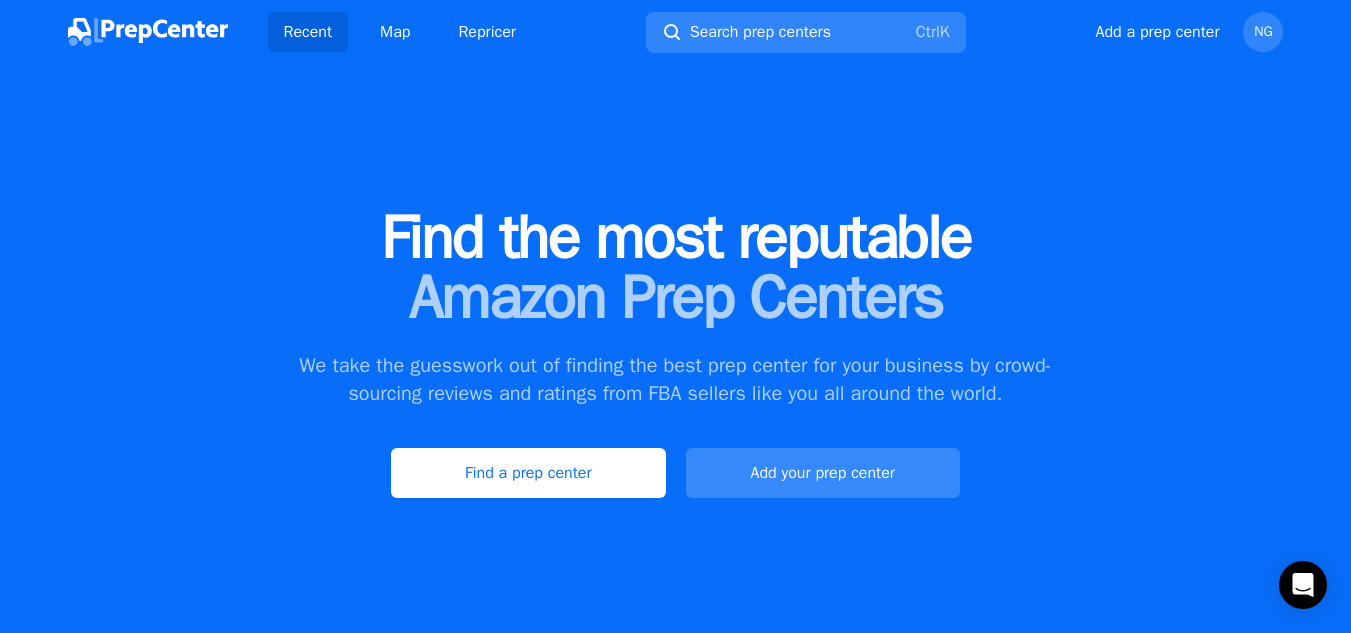 click on "Add your prep center" at bounding box center (823, 473) 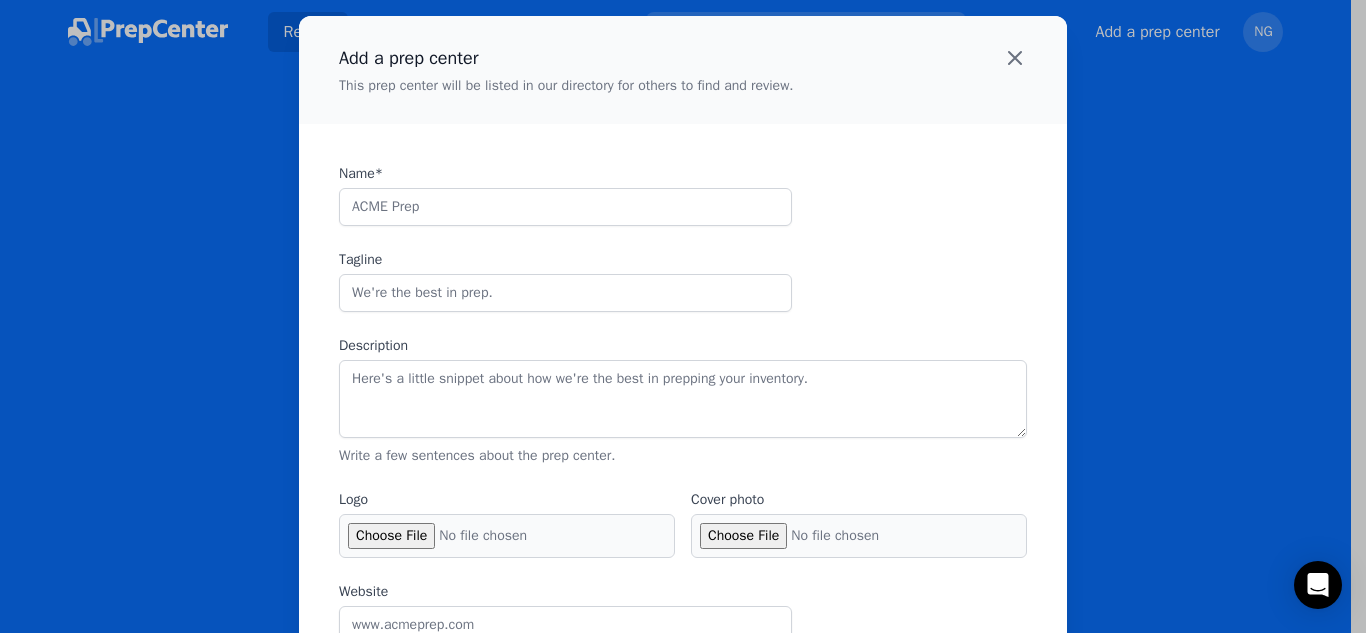 click at bounding box center [1015, 58] 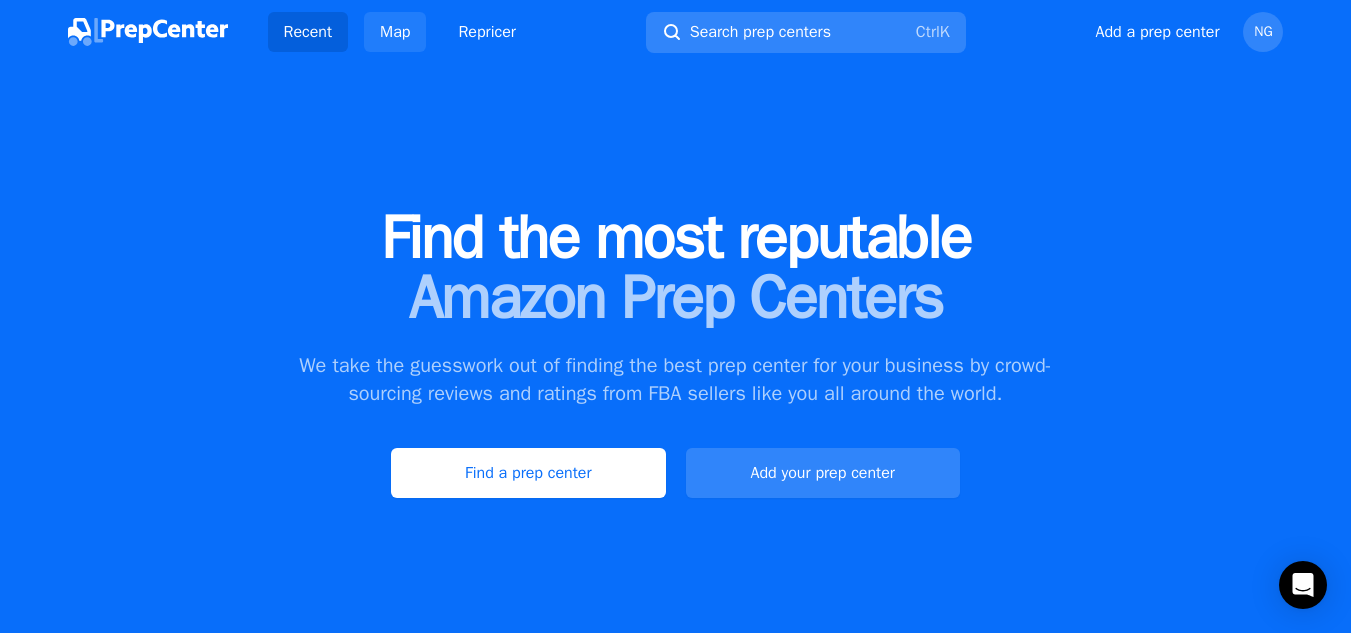 click on "Map" at bounding box center (395, 32) 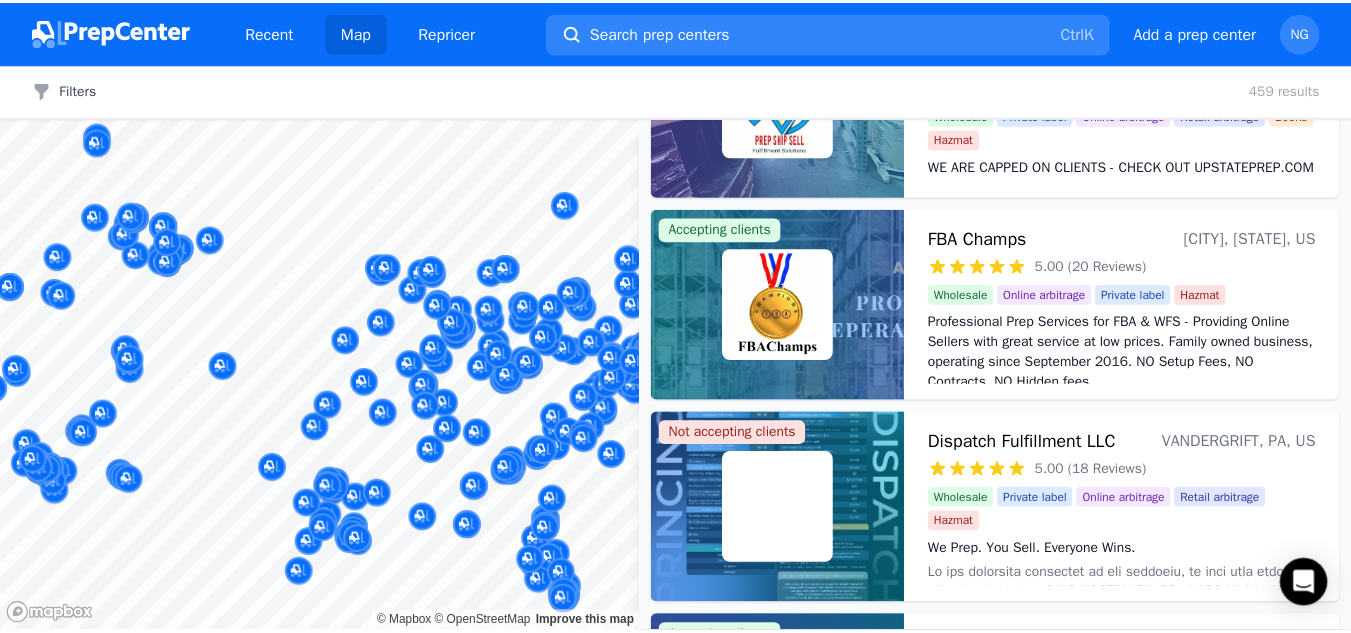scroll, scrollTop: 0, scrollLeft: 0, axis: both 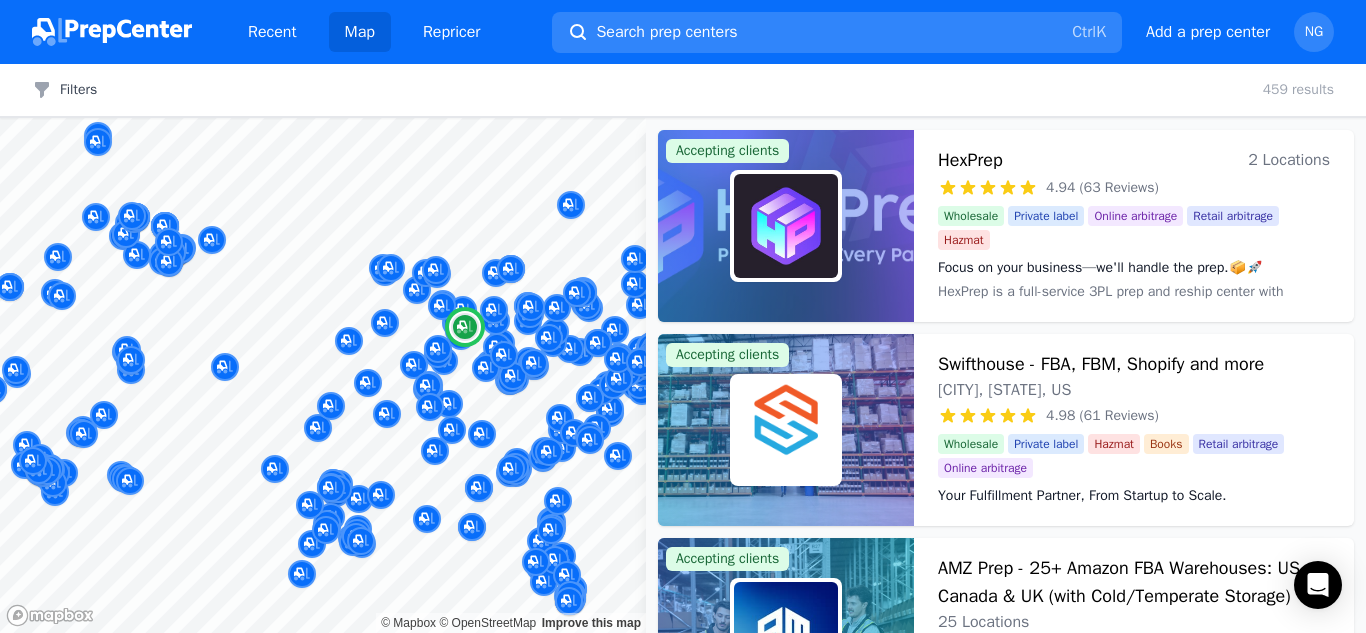click on "HexPrep" at bounding box center [970, 160] 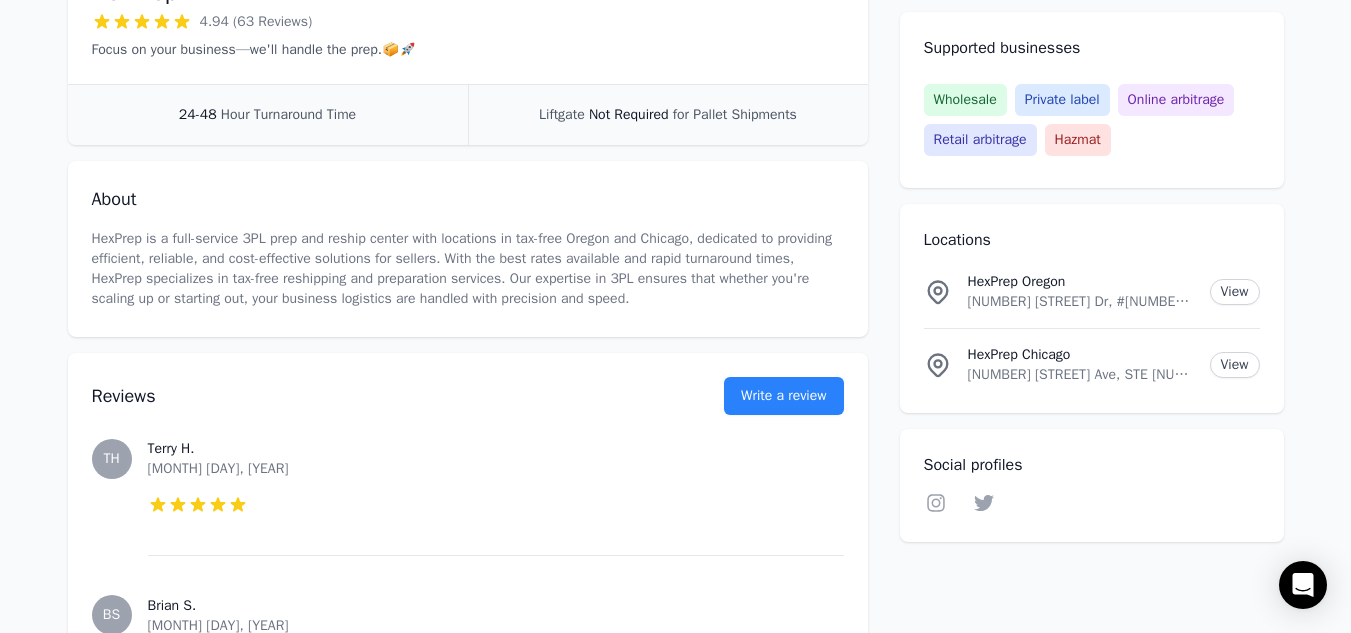 scroll, scrollTop: 487, scrollLeft: 0, axis: vertical 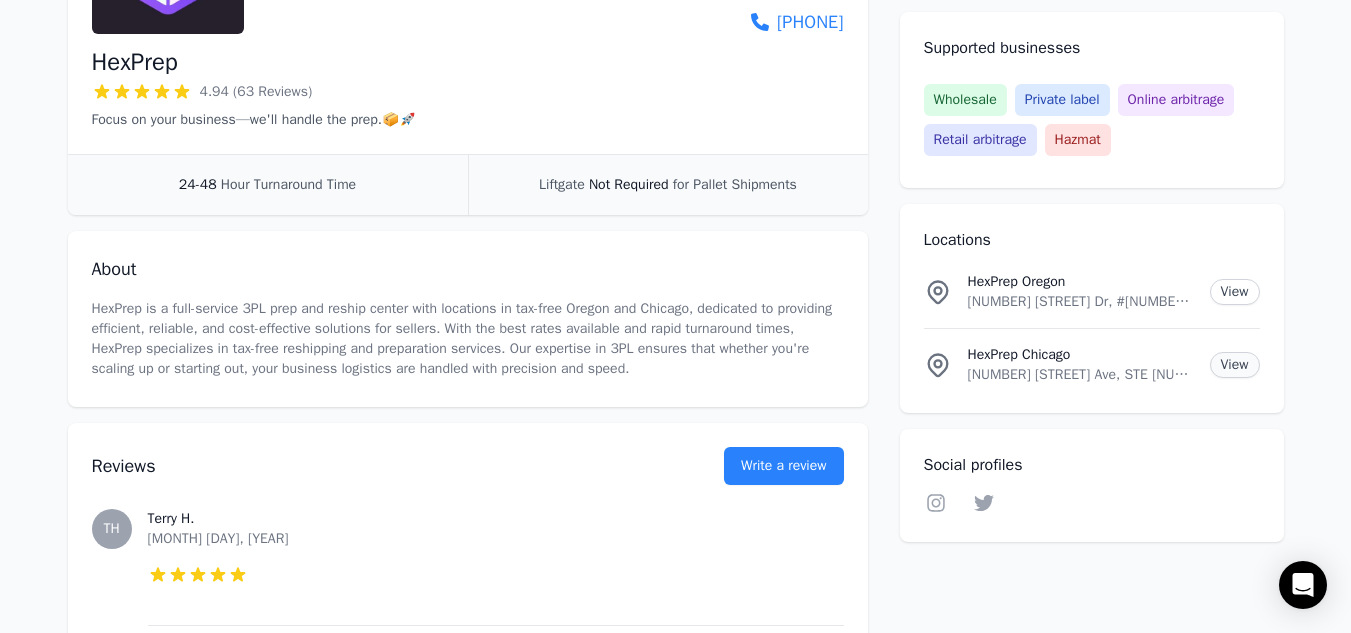 click on "View" at bounding box center (1235, 365) 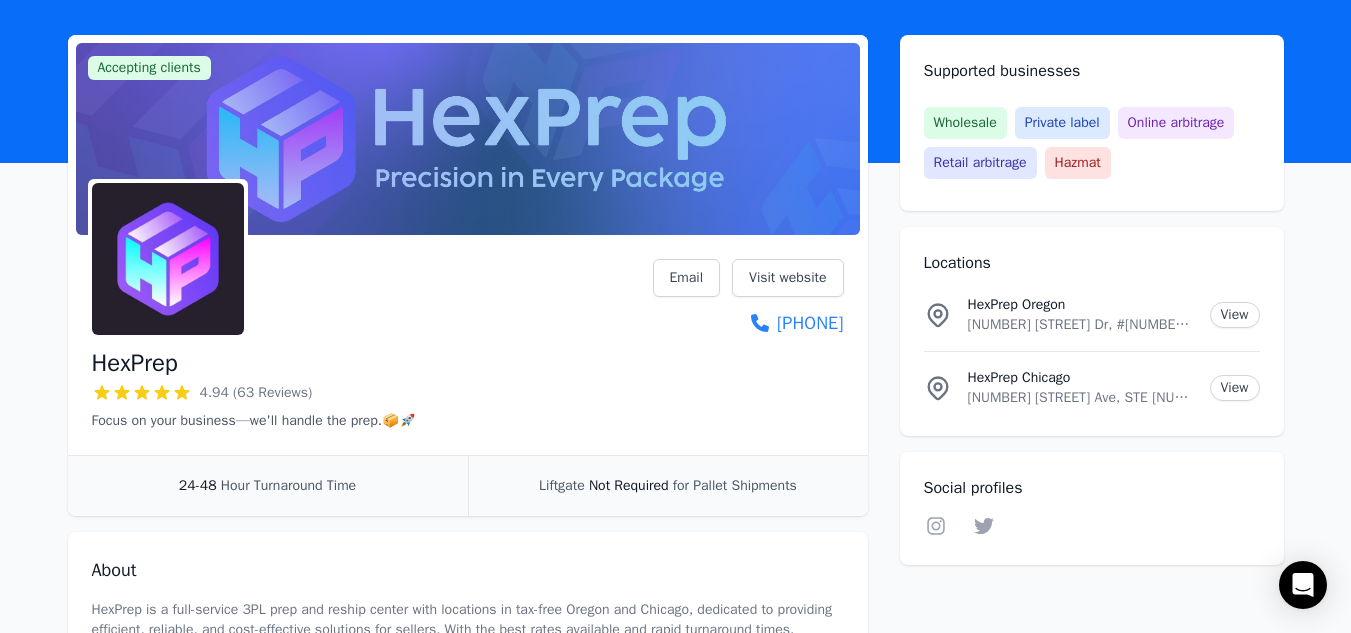 scroll, scrollTop: 70, scrollLeft: 0, axis: vertical 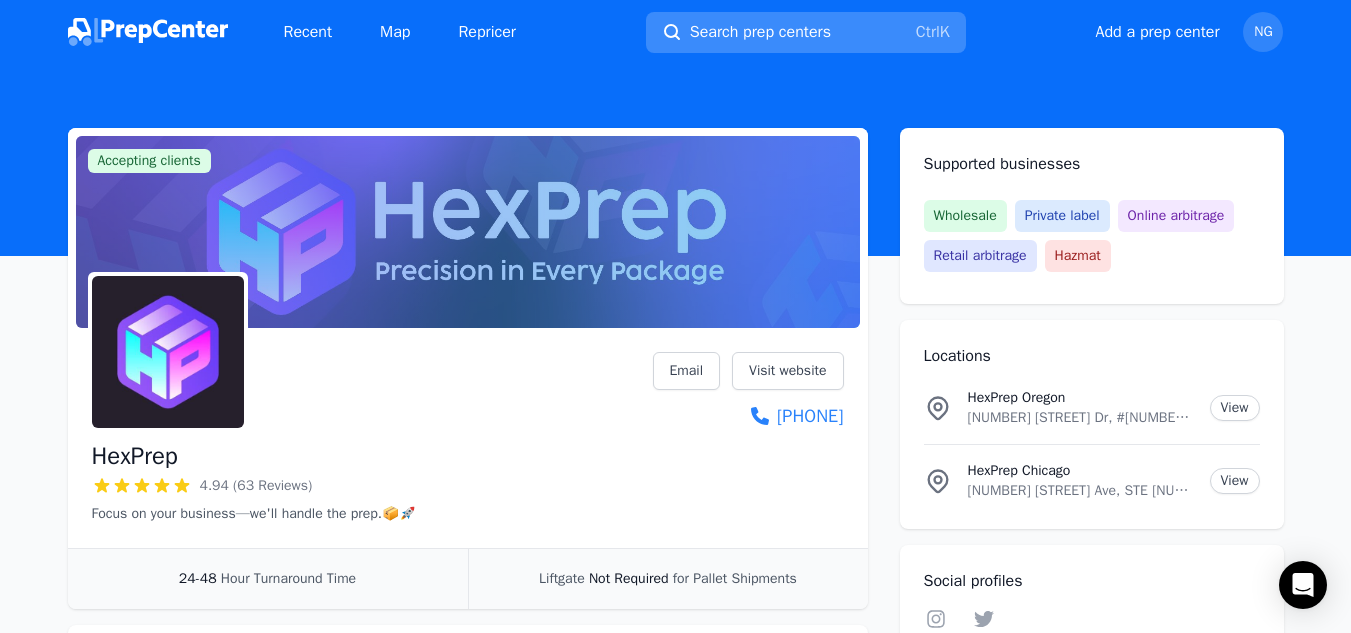 click on "Search prep centers" at bounding box center [760, 32] 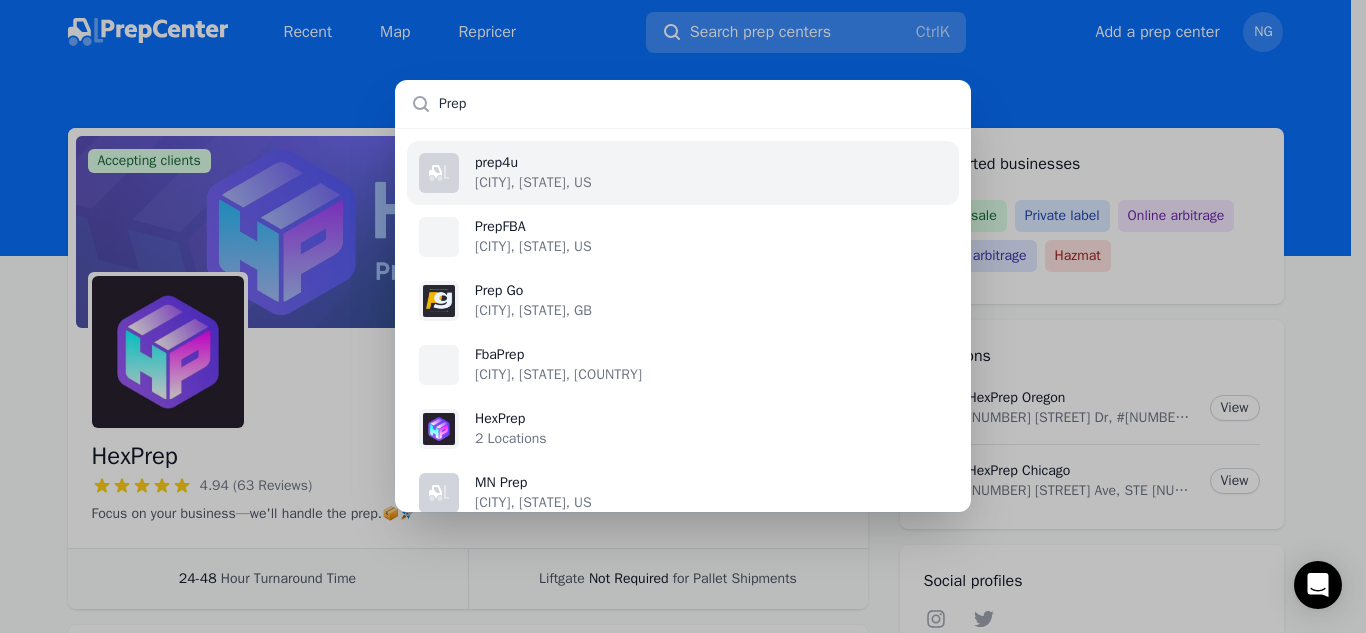 type on "Prep C" 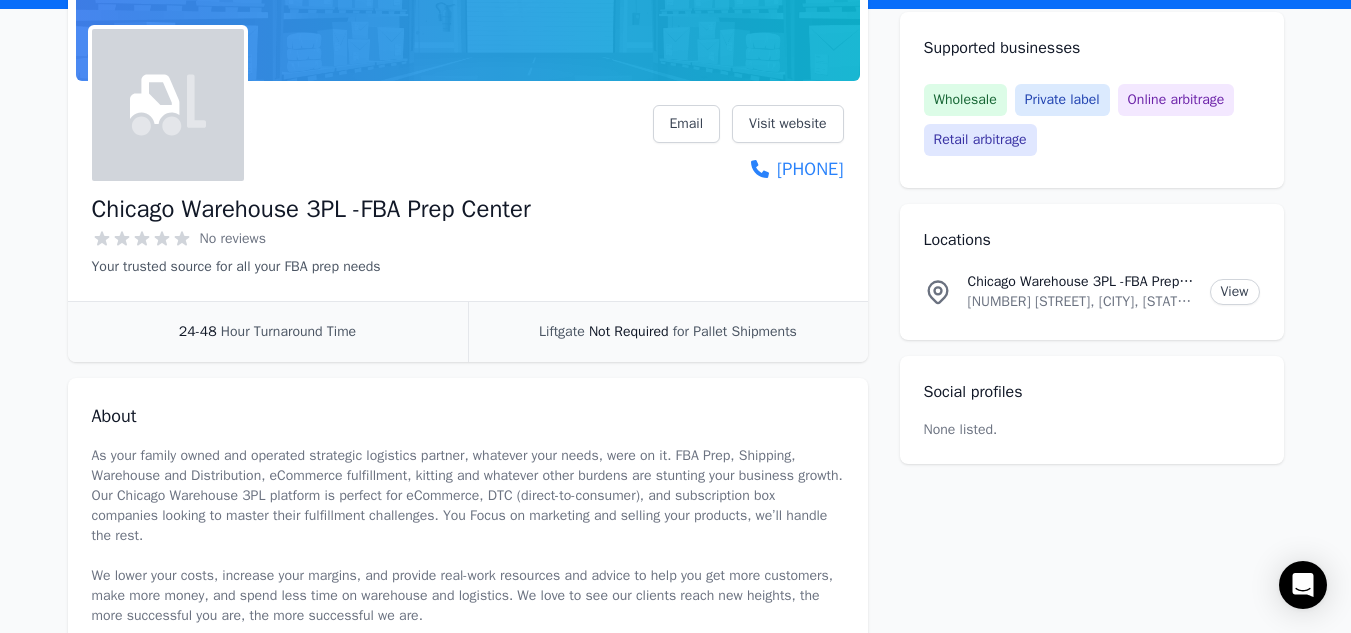 scroll, scrollTop: 0, scrollLeft: 0, axis: both 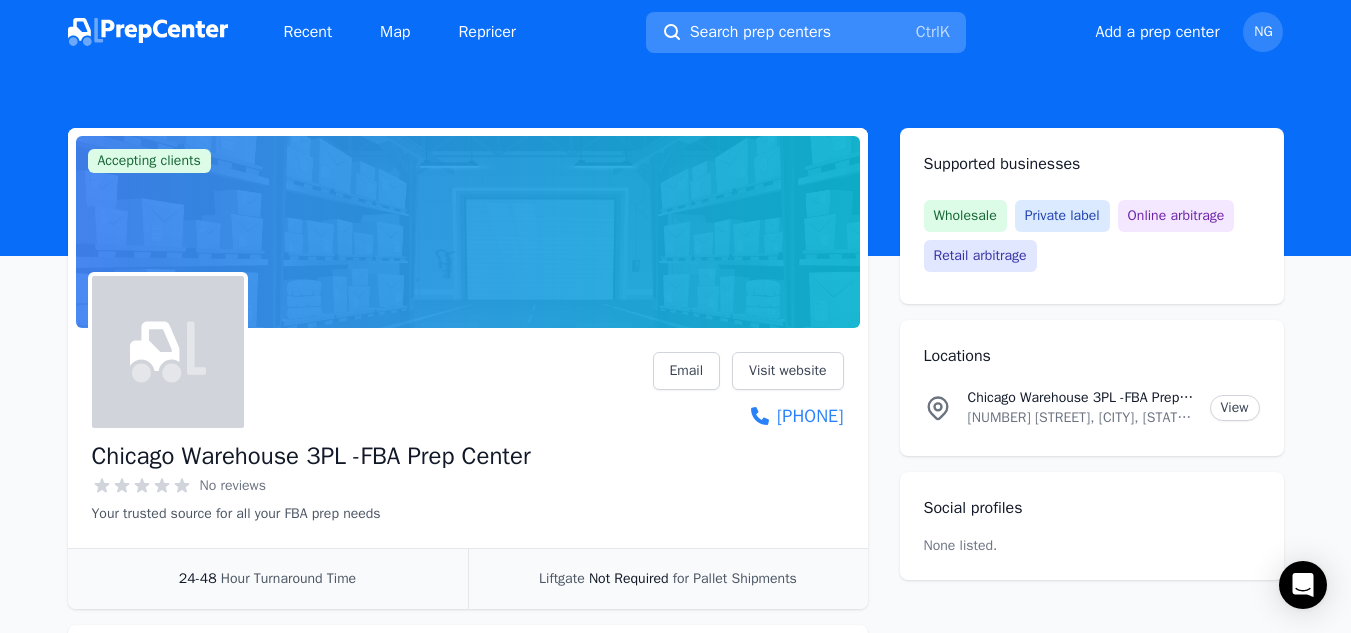 click on "Search prep centers" at bounding box center (760, 32) 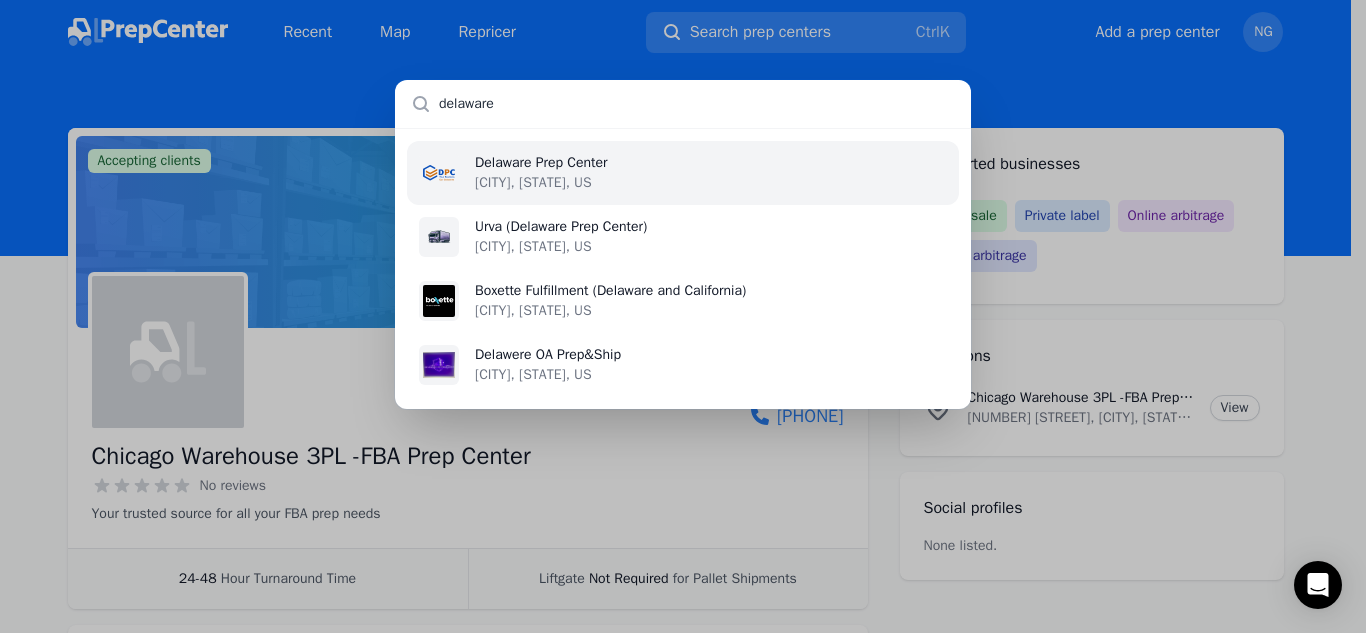 type on "delaware" 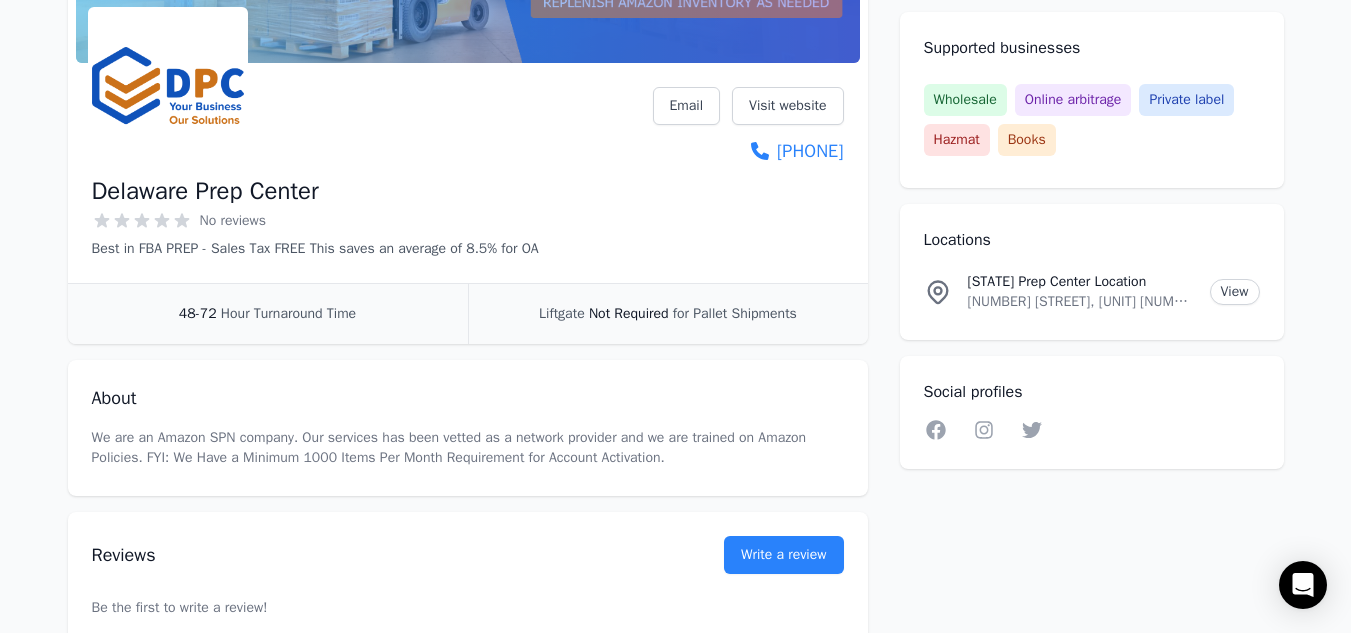 scroll, scrollTop: 398, scrollLeft: 0, axis: vertical 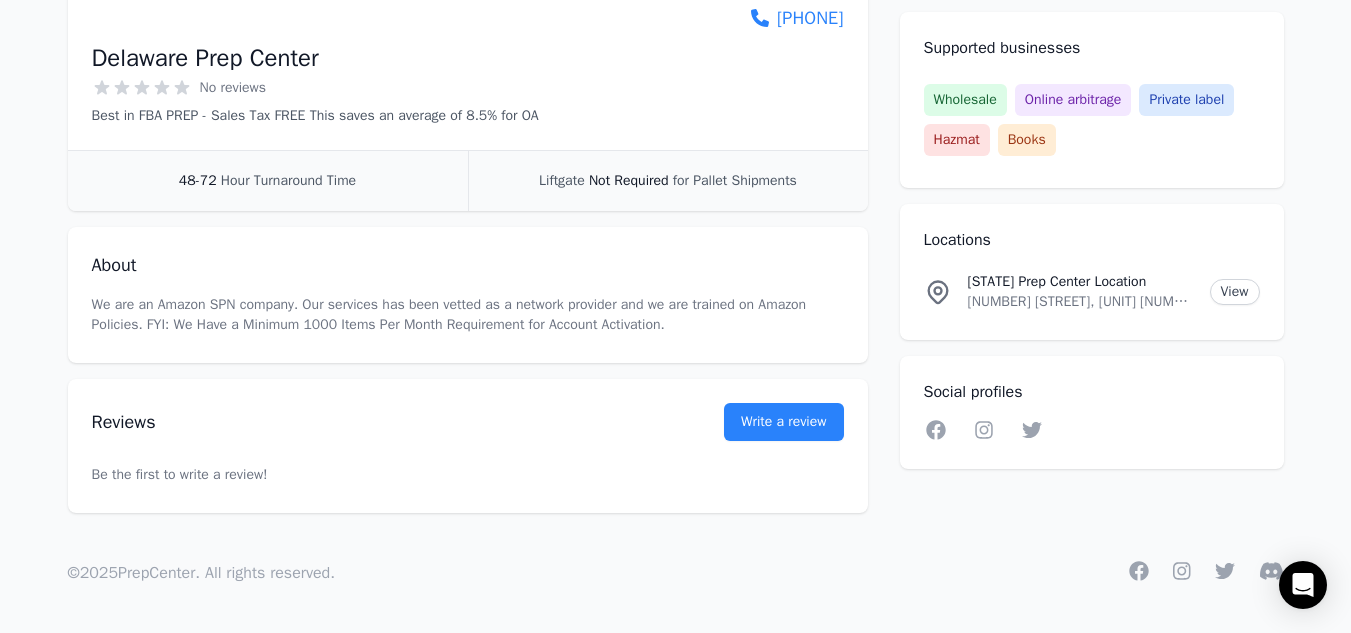 type 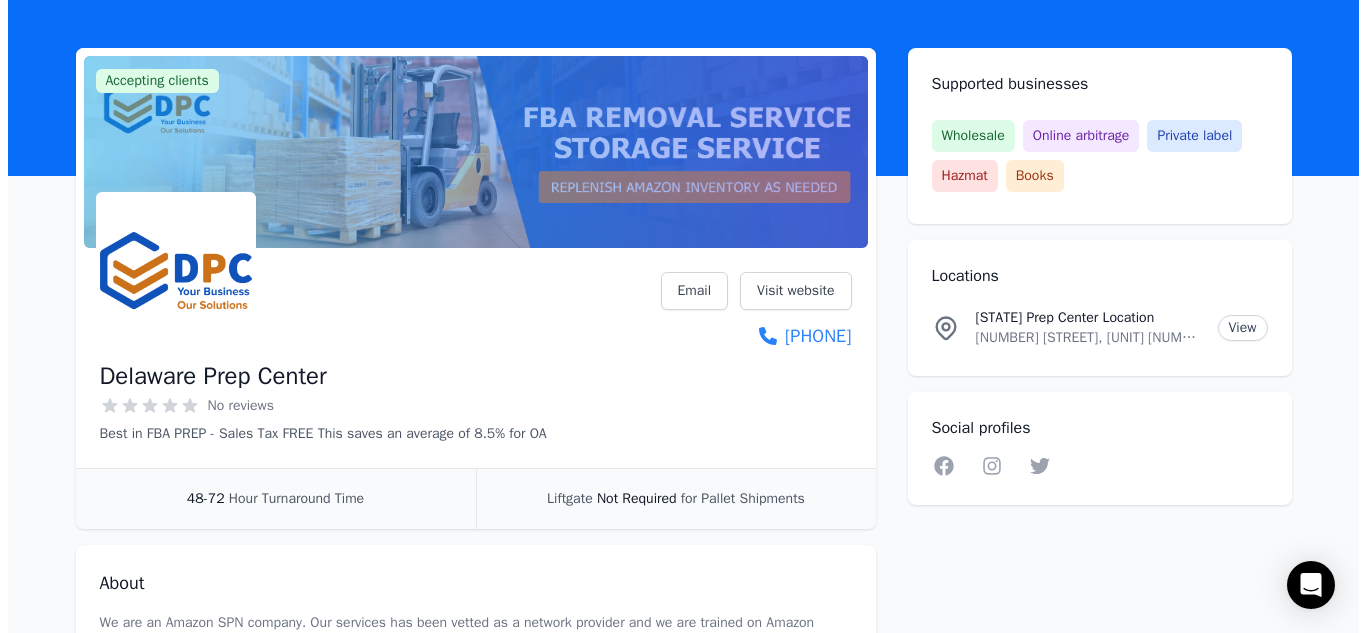 scroll, scrollTop: 0, scrollLeft: 0, axis: both 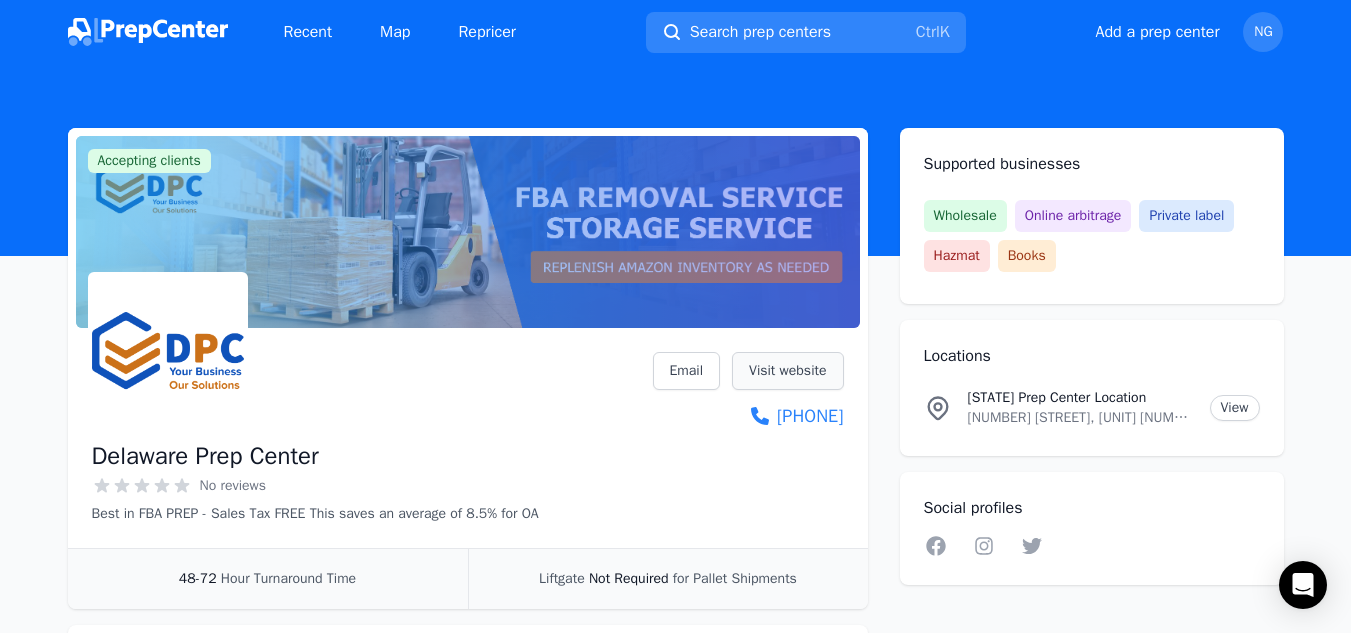 click on "Visit website" at bounding box center (787, 371) 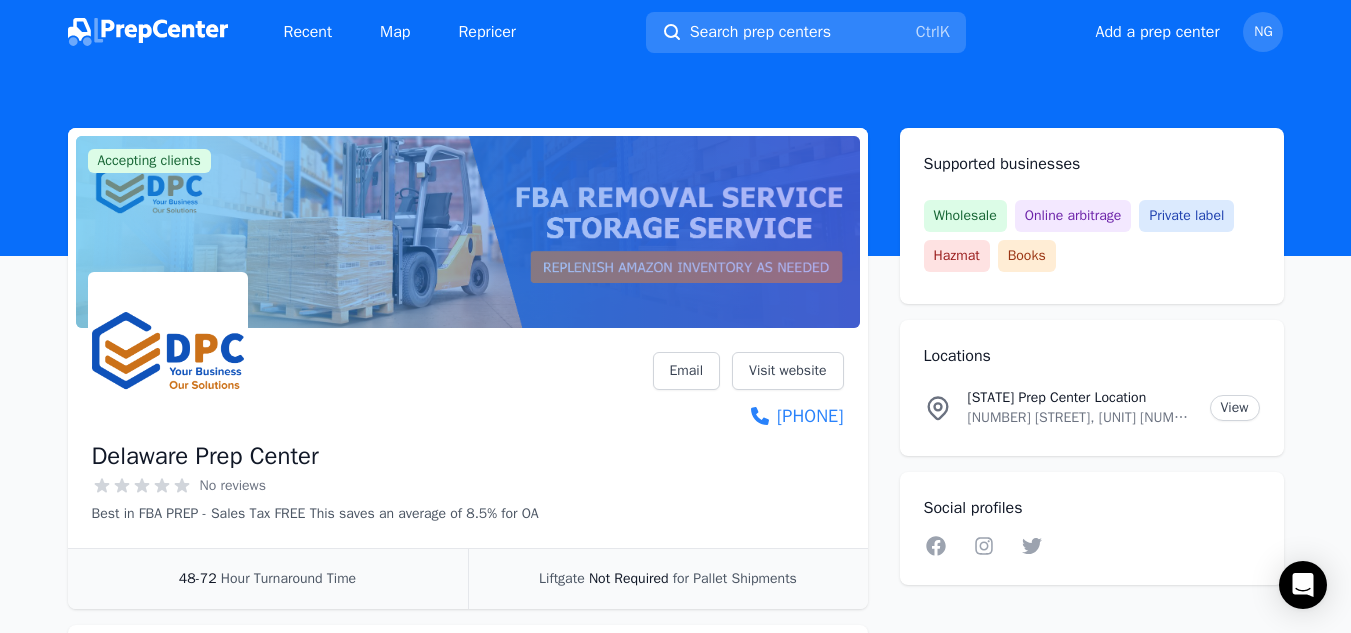 click at bounding box center (148, 32) 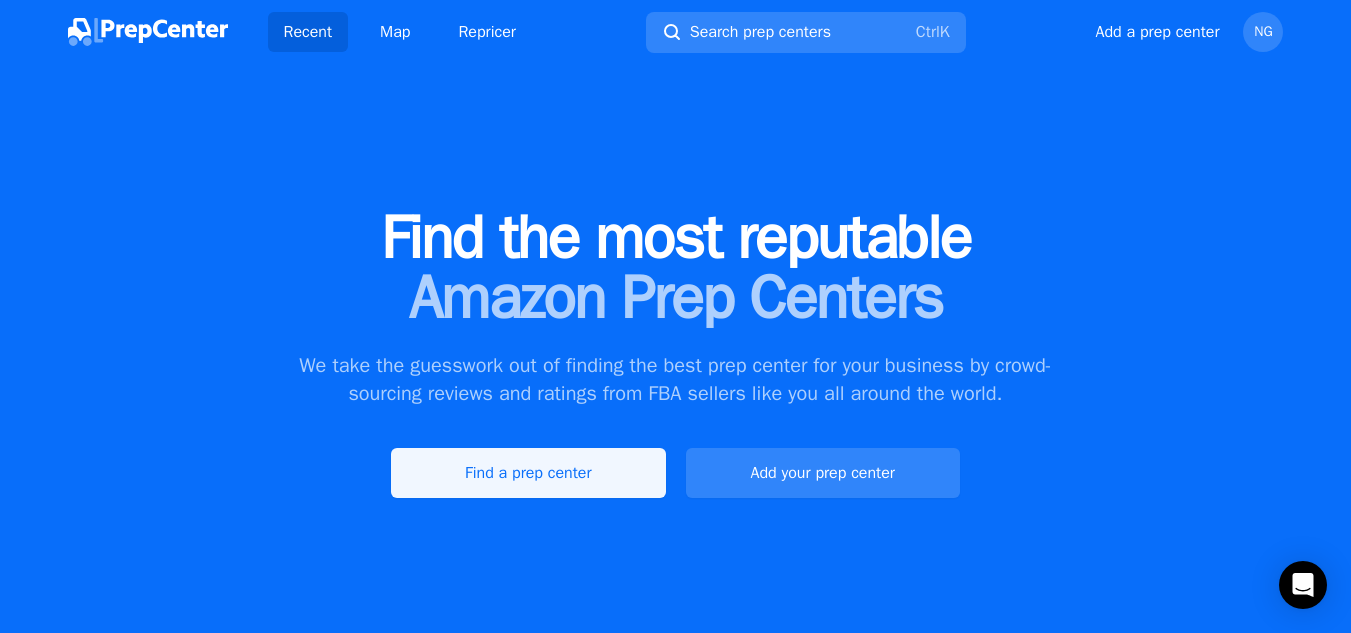 click on "Find a prep center" at bounding box center (528, 473) 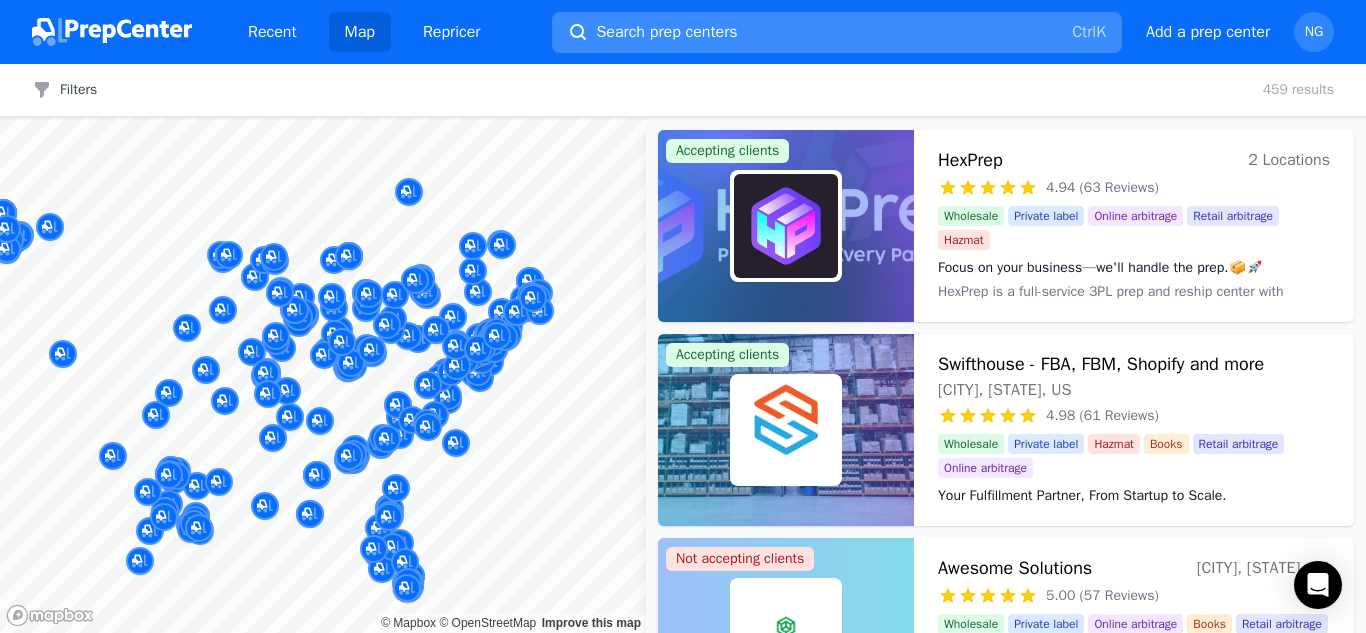click on "Search prep centers" at bounding box center (666, 32) 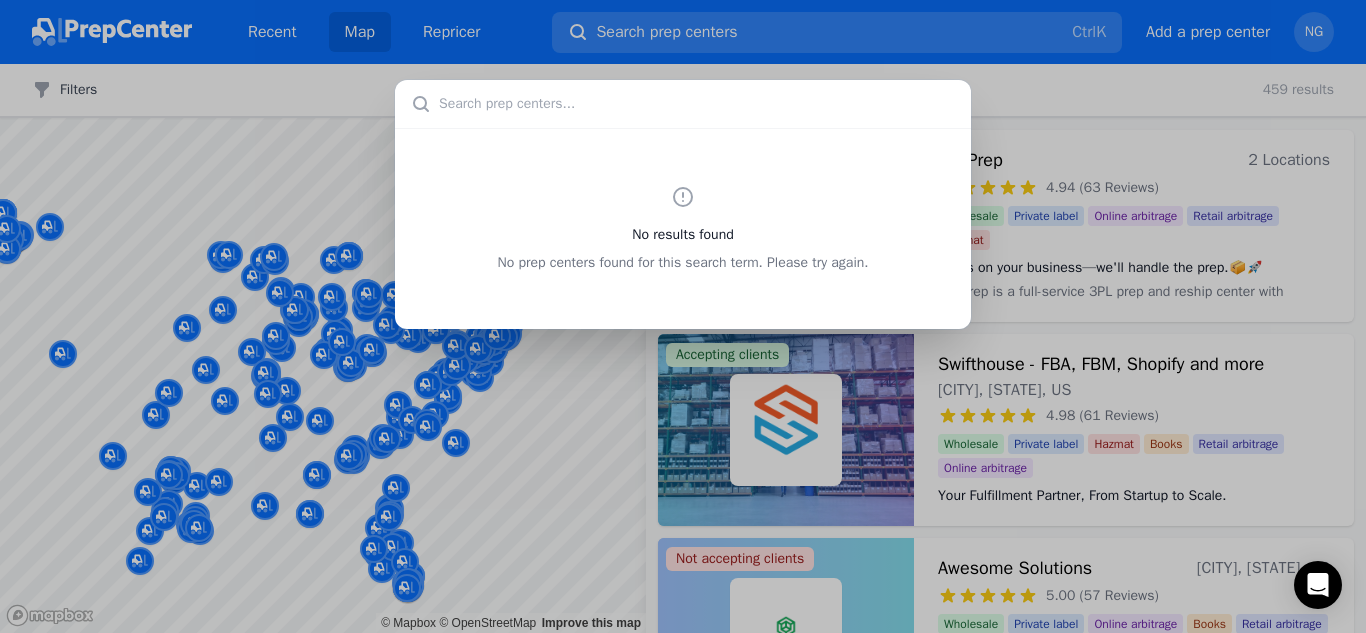 click at bounding box center (683, 104) 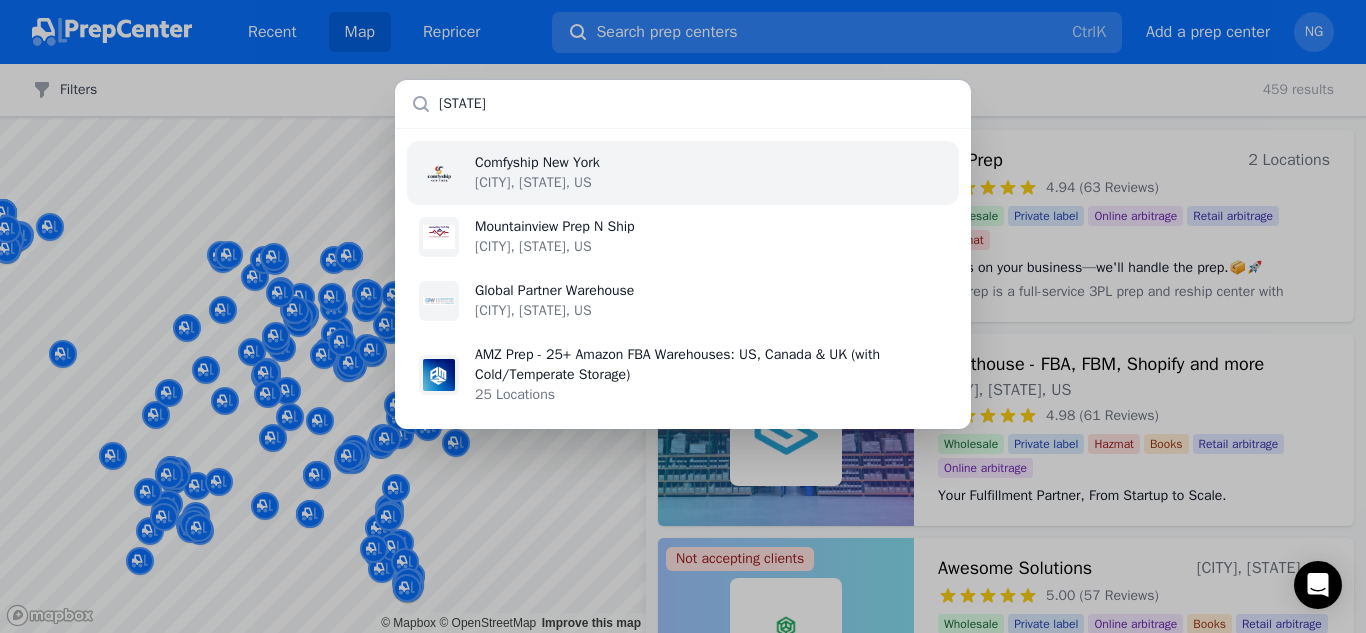 type on "[STATE]" 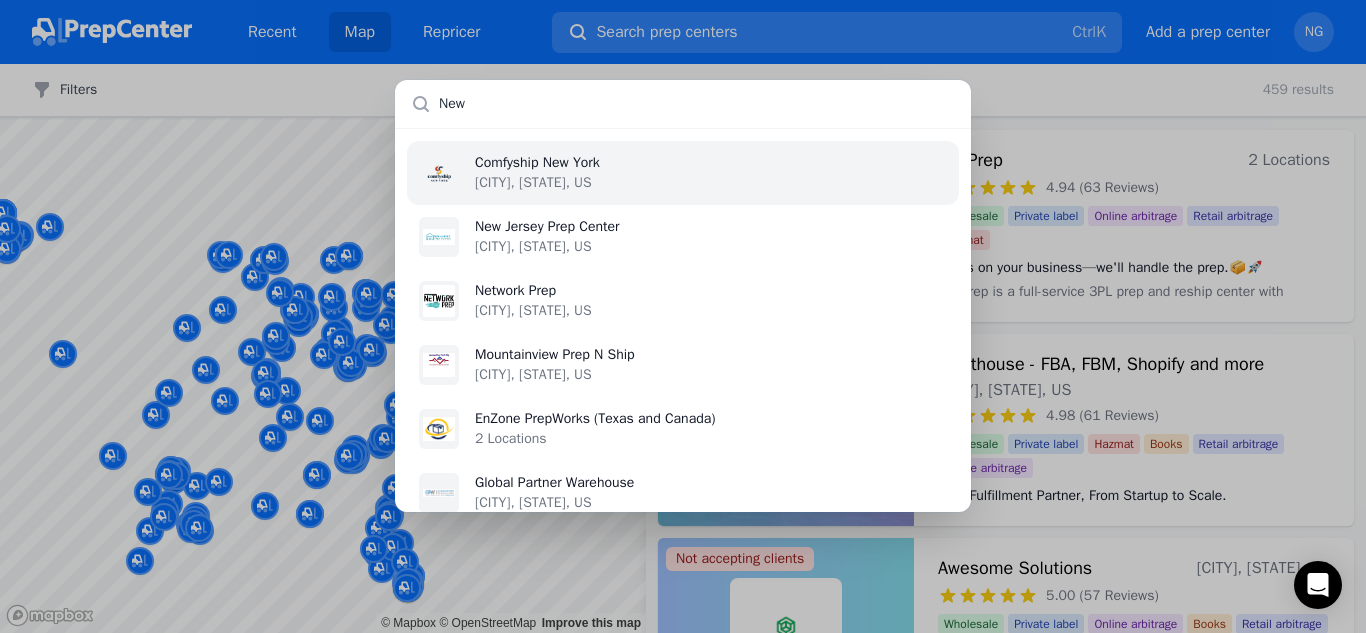 paste on "[STATE]" 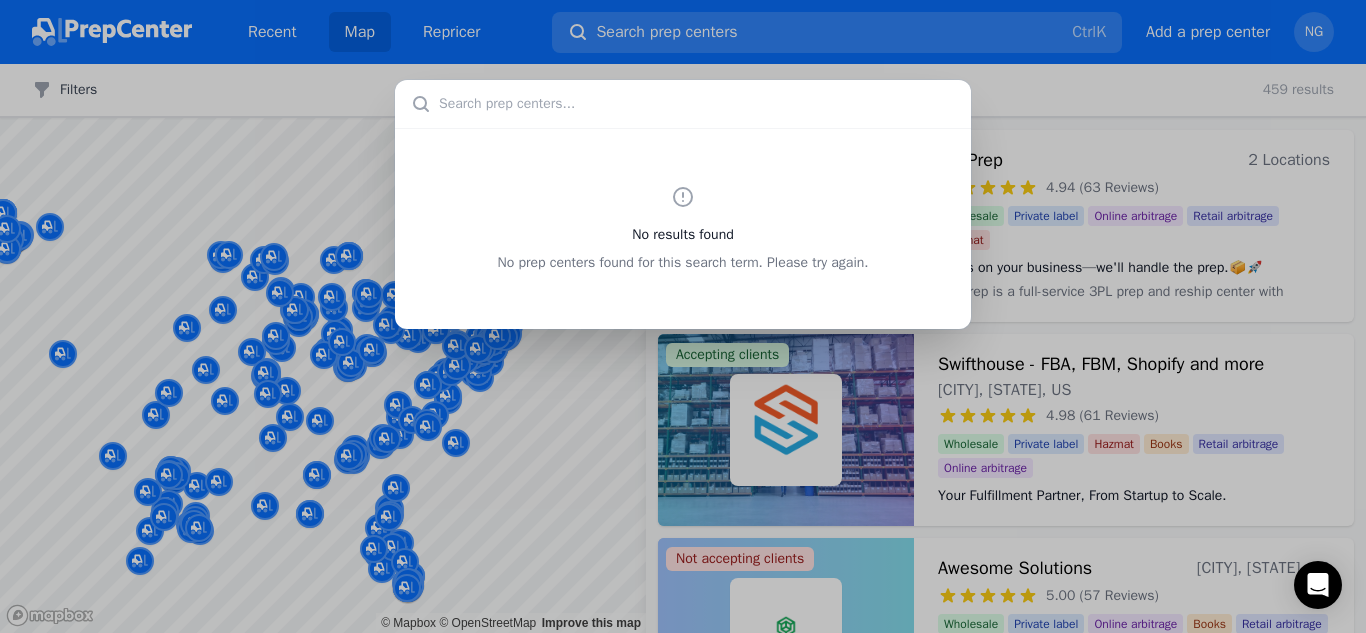 type 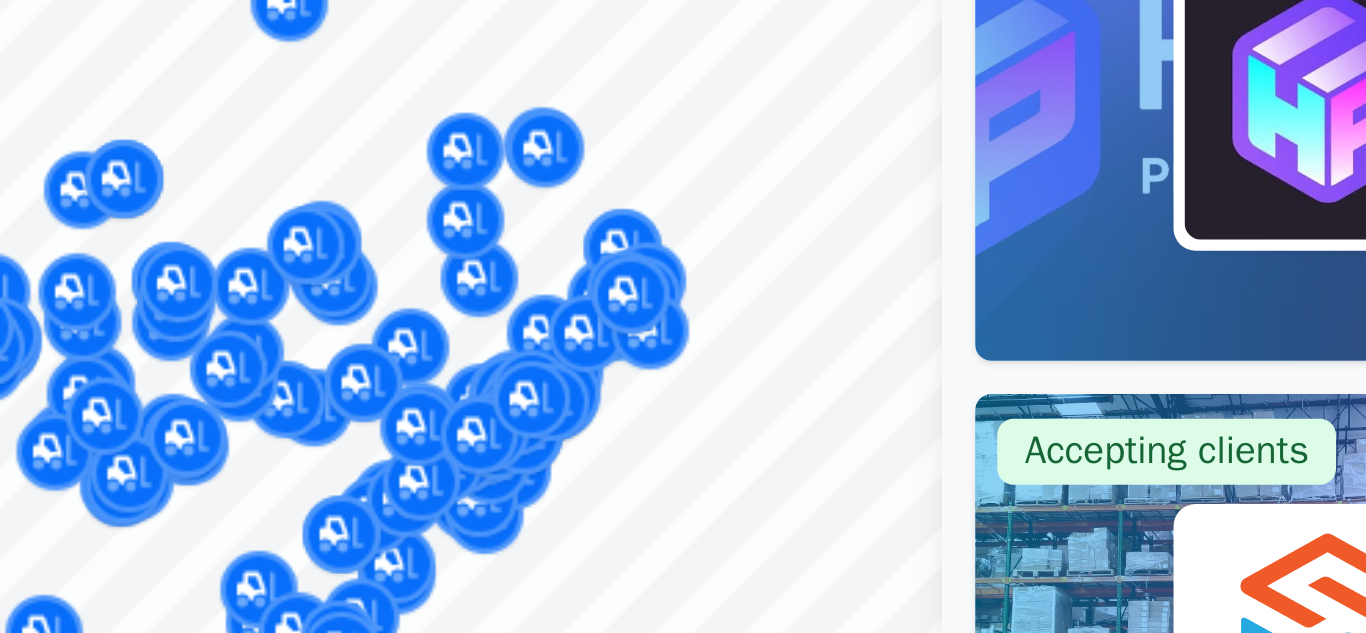 click at bounding box center (517, 290) 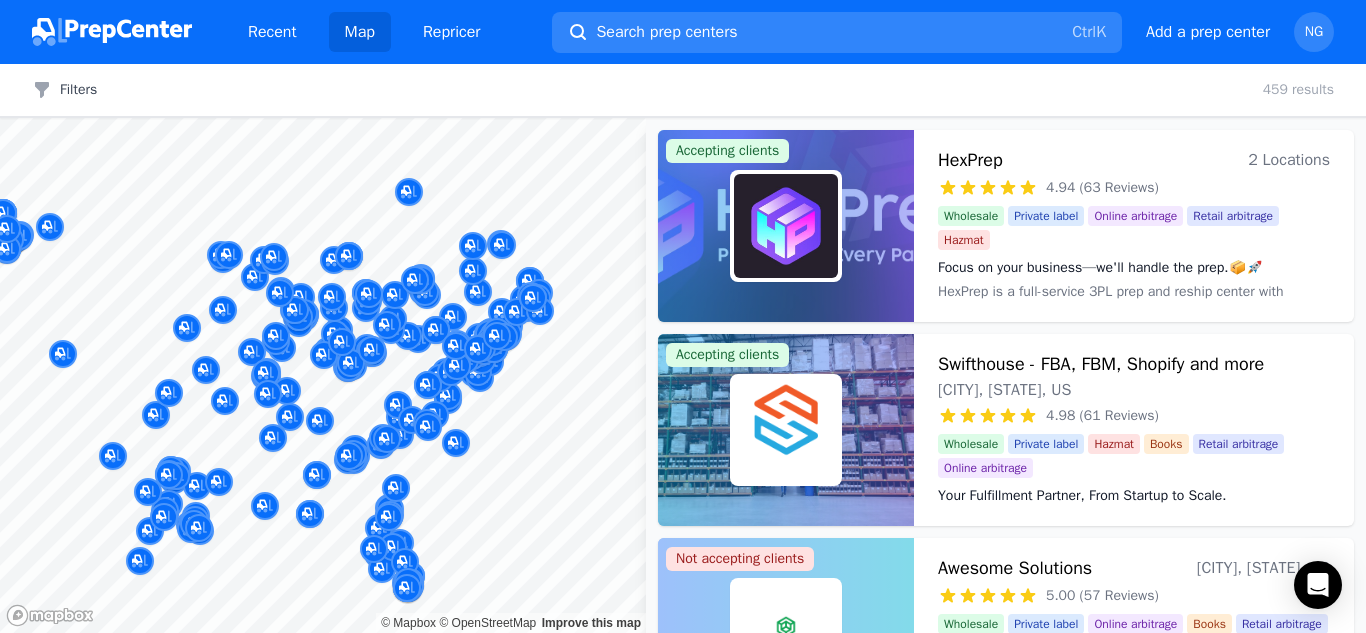 click at bounding box center (497, 314) 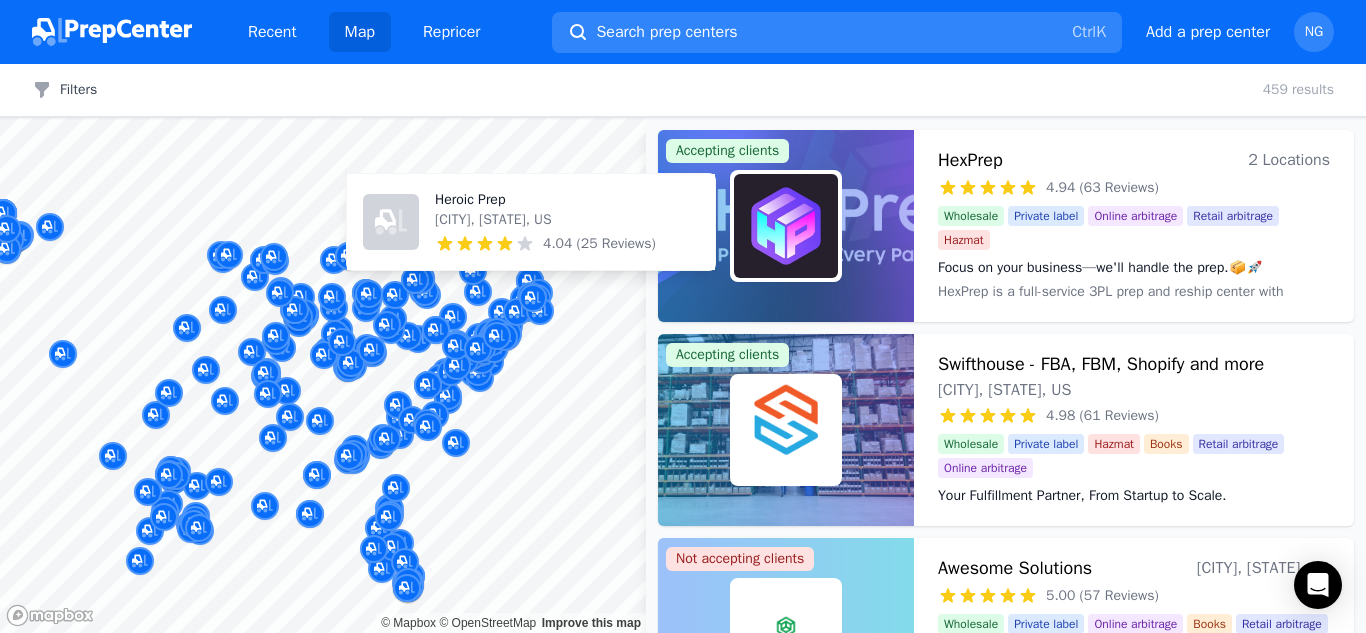 click on "Heroic Prep [CITY], [STATE], [COUNTRY] 4.04 (25 Reviews)" at bounding box center [531, 222] 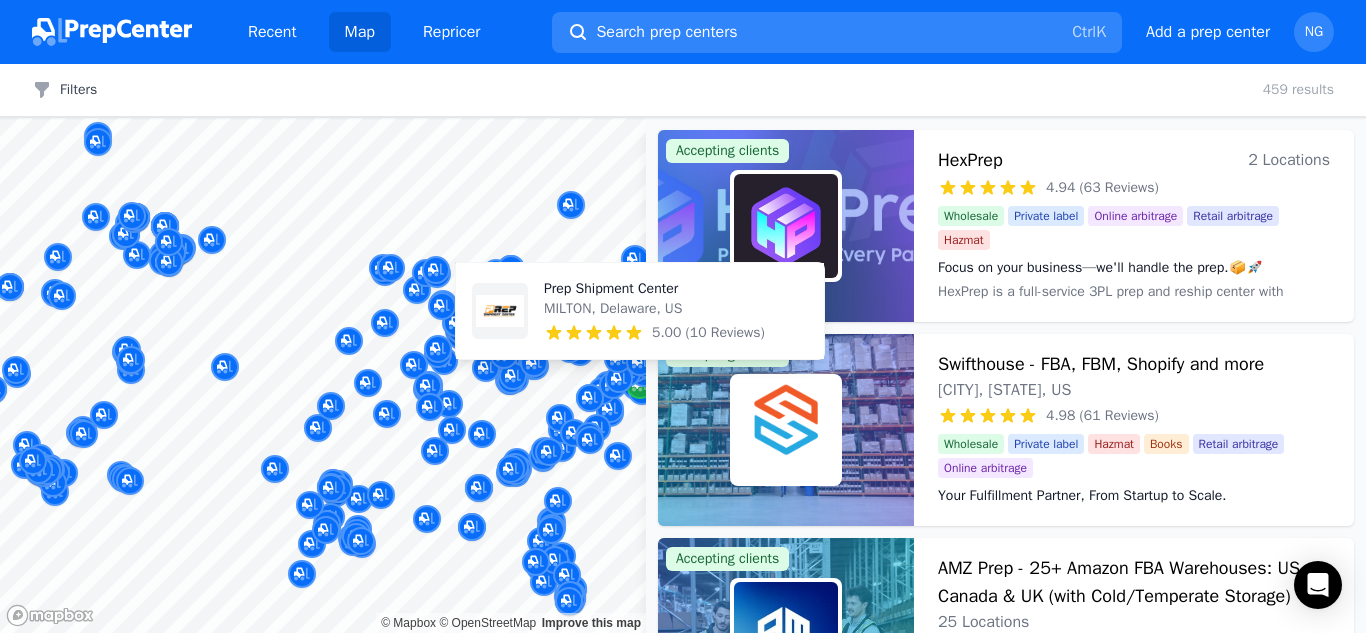 click at bounding box center [640, 385] 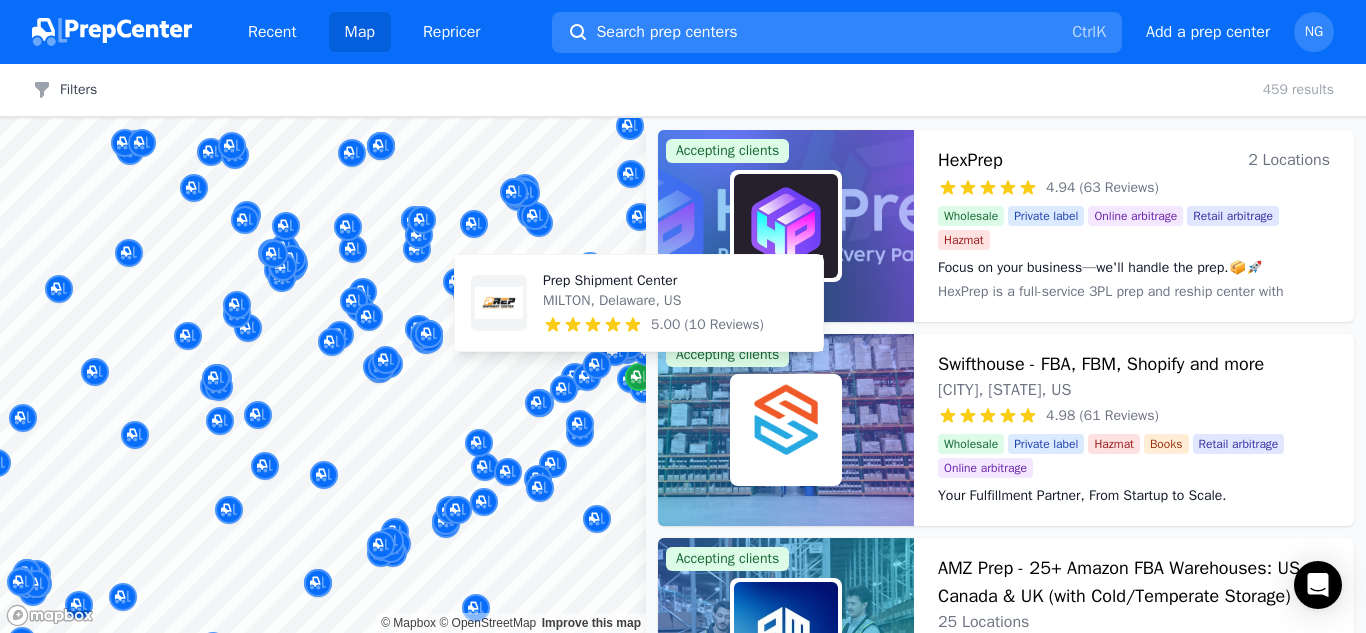 click at bounding box center [636, 376] 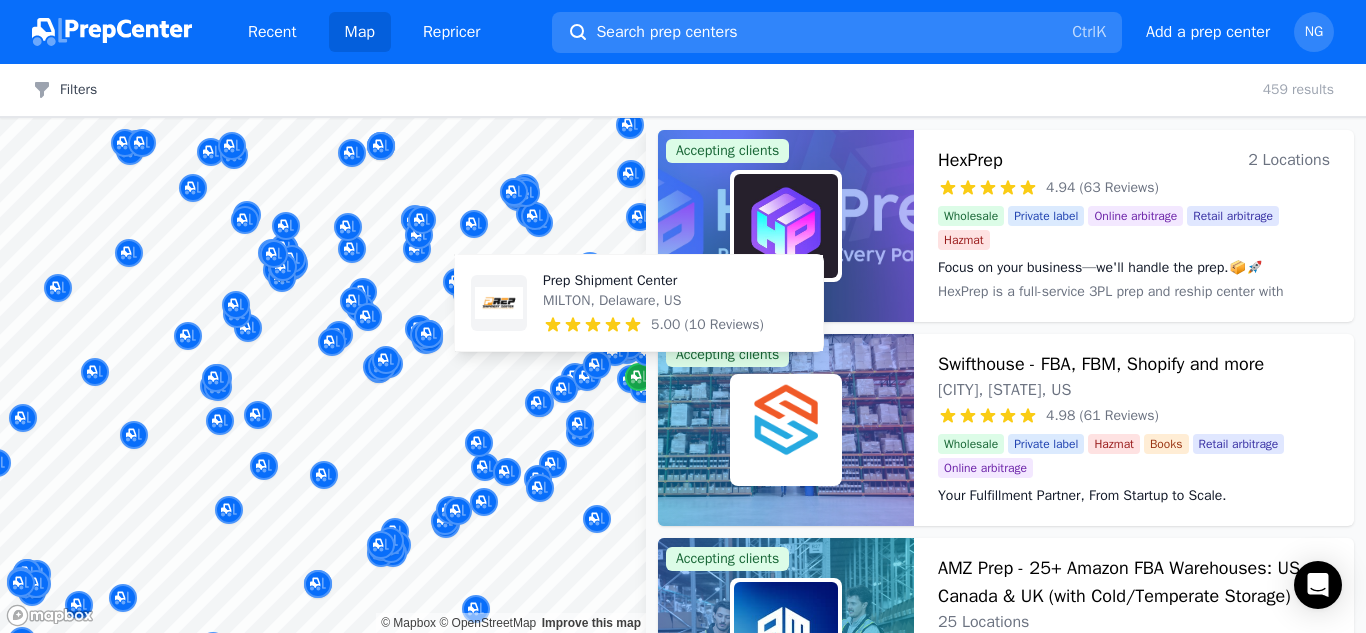 click at bounding box center (636, 376) 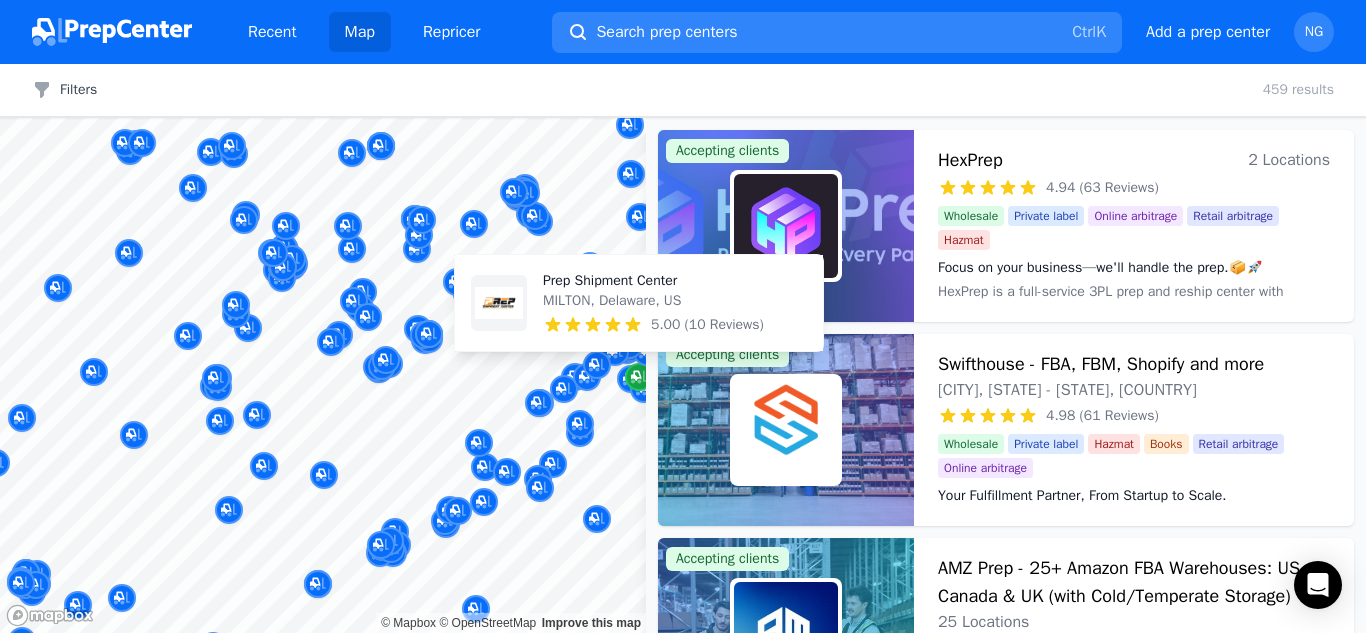 click at bounding box center (636, 376) 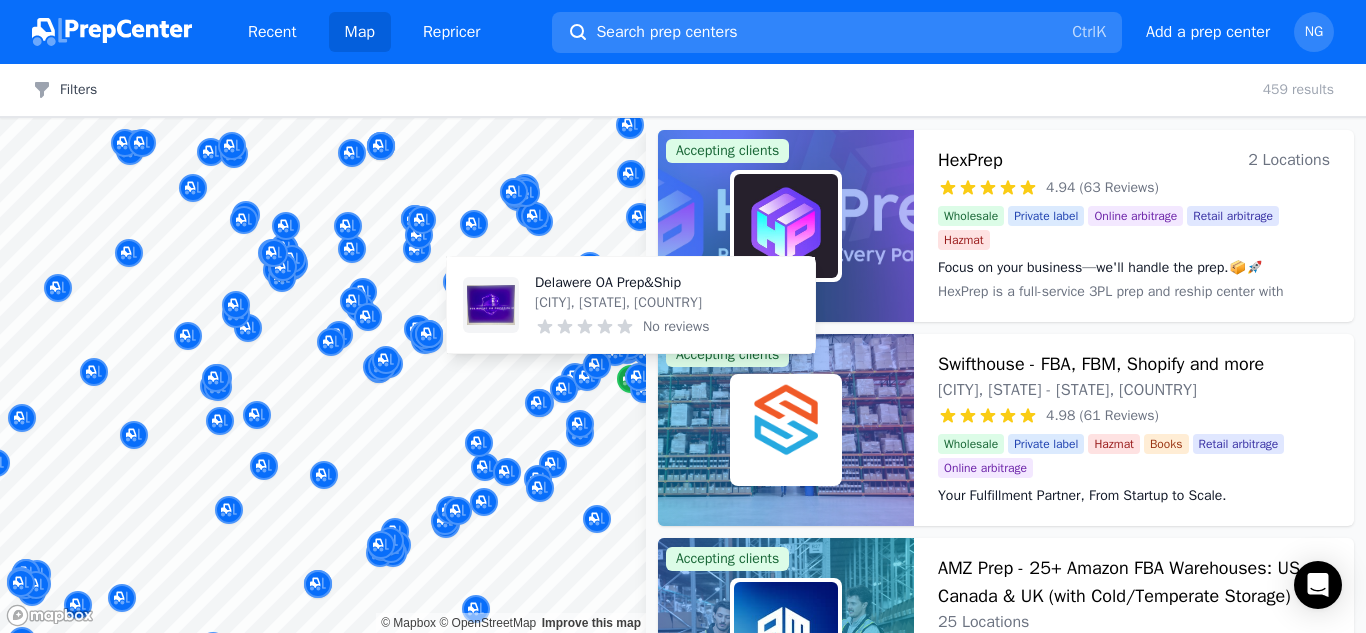 click at bounding box center [631, 379] 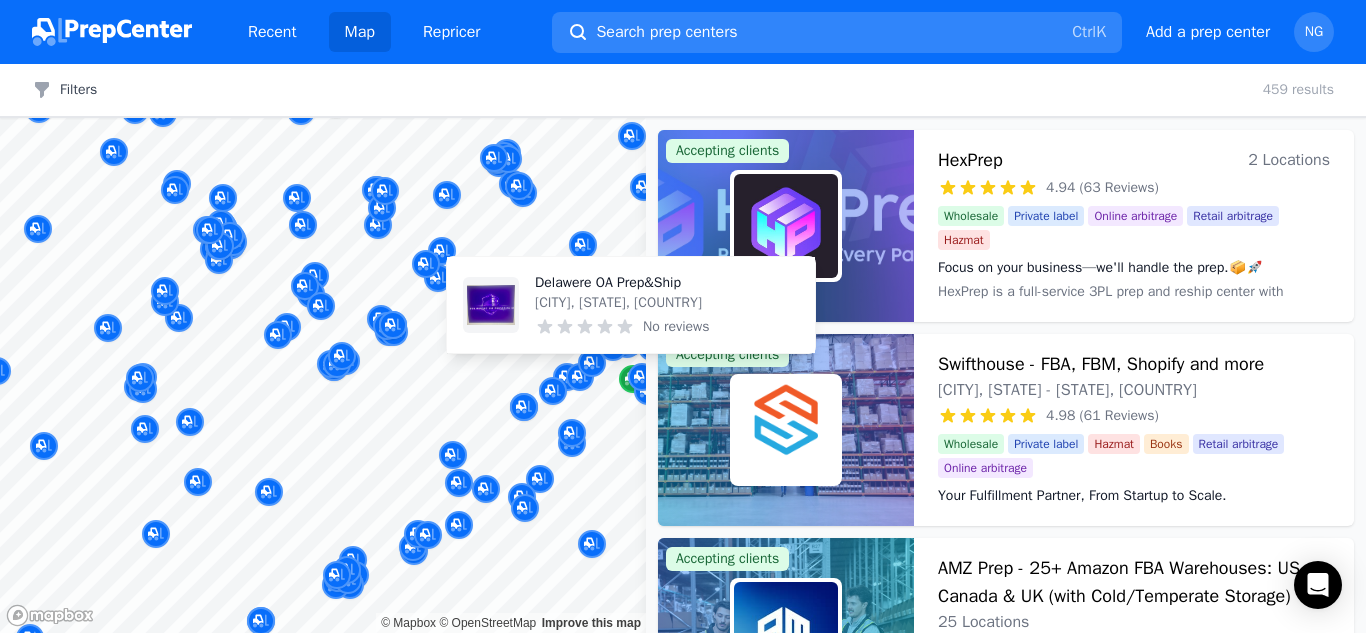 click at bounding box center (633, 379) 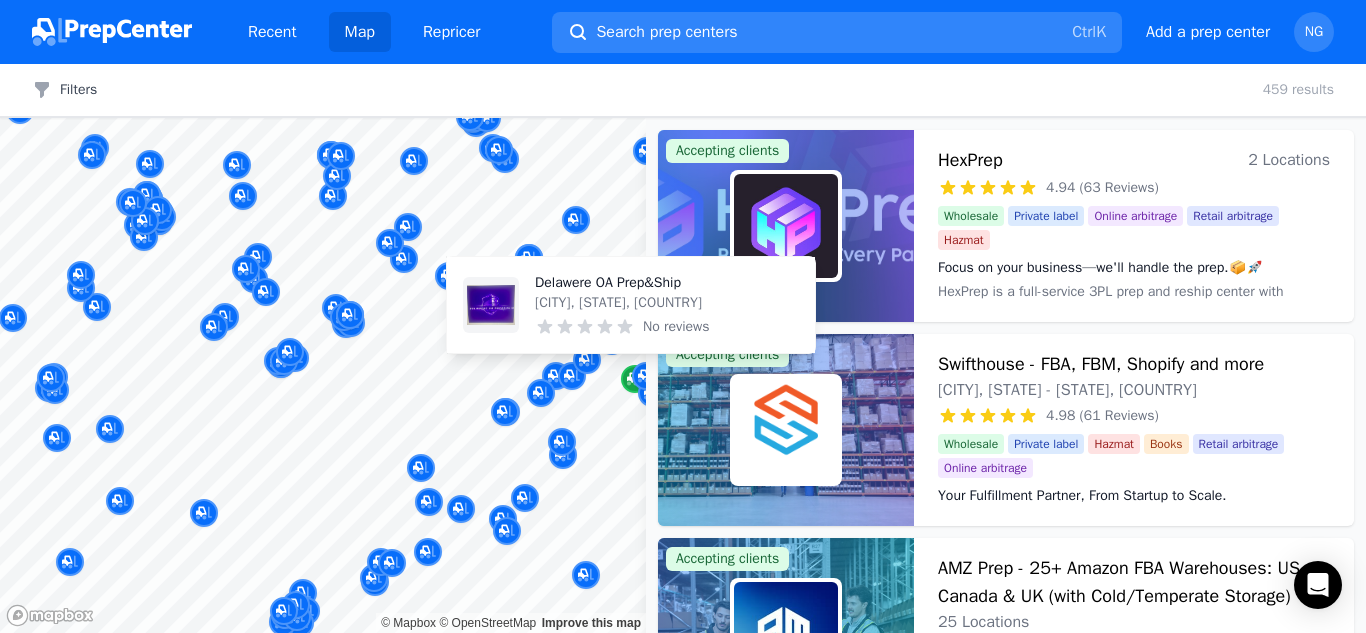 click at bounding box center [635, 379] 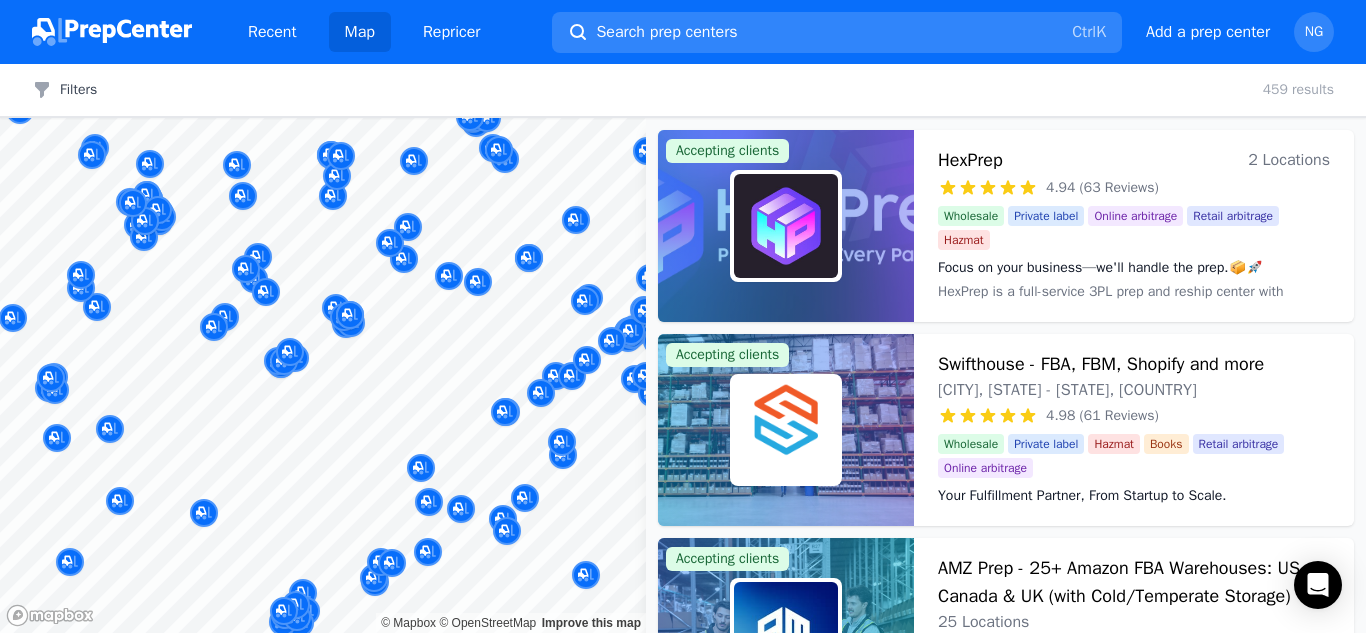 click on "Recent Map Repricer Search prep centers Ctrl  K Open main menu Add a prep center Open user menu NG Filters Filters Clear all 459 results Map © Mapbox   © OpenStreetMap   Improve this map Accepting clients HexPrep 2 Locations 4.94 (63 Reviews) Focus on your business—we'll handle the prep.📦🚀 Wholesale Private label Online arbitrage Retail arbitrage Hazmat Focus on your business—we'll handle the prep.📦🚀 HexPrep is a full-service 3PL prep and reship center with locations in tax-free [STATE] and [CITY], dedicated to providing efficient, reliable, and cost-effective solutions for sellers. With the best rates available and rapid turnaround times, HexPrep specializes in tax-free reshipping and preparation services. Our expertise in 3PL ensures that whether you're scaling up or starting out, your business logistics are handled with precision and speed.
Accepting clients Swifthouse - FBA, FBM, Shopify and more [CITY], [STATE] - [STATE], [COUNTRY] 4.98 (61 Reviews) Wholesale Private label Hazmat" at bounding box center (683, 316) 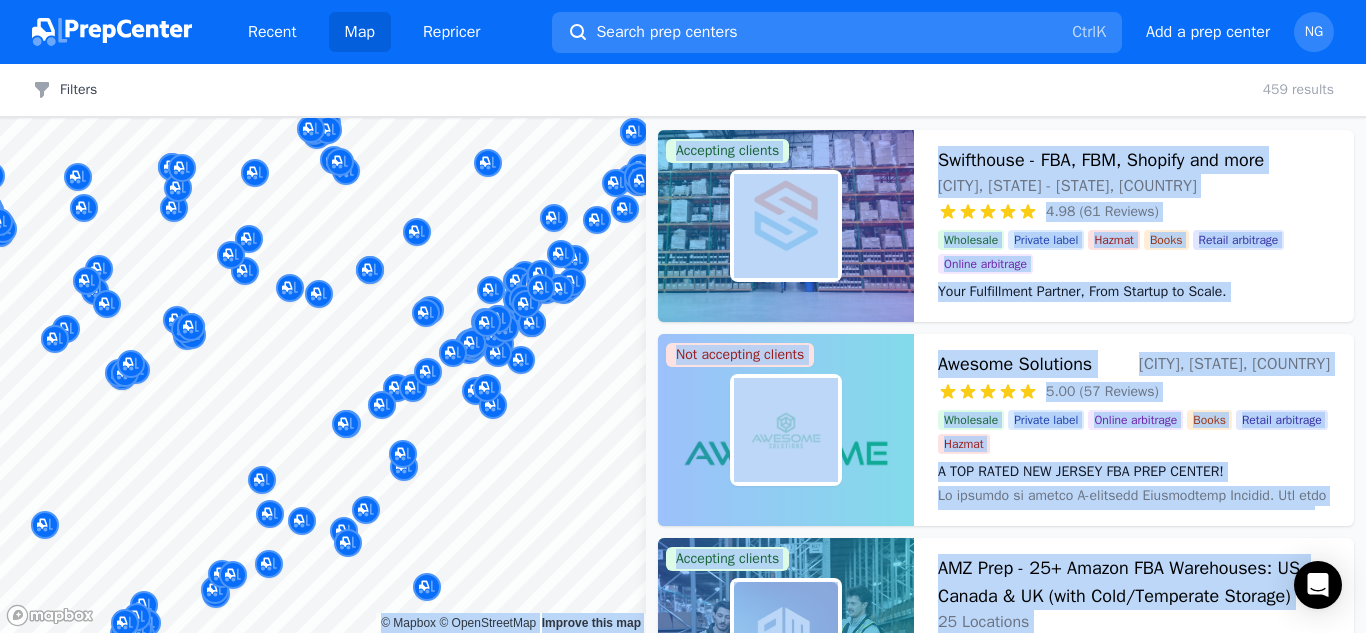 click at bounding box center (598, 321) 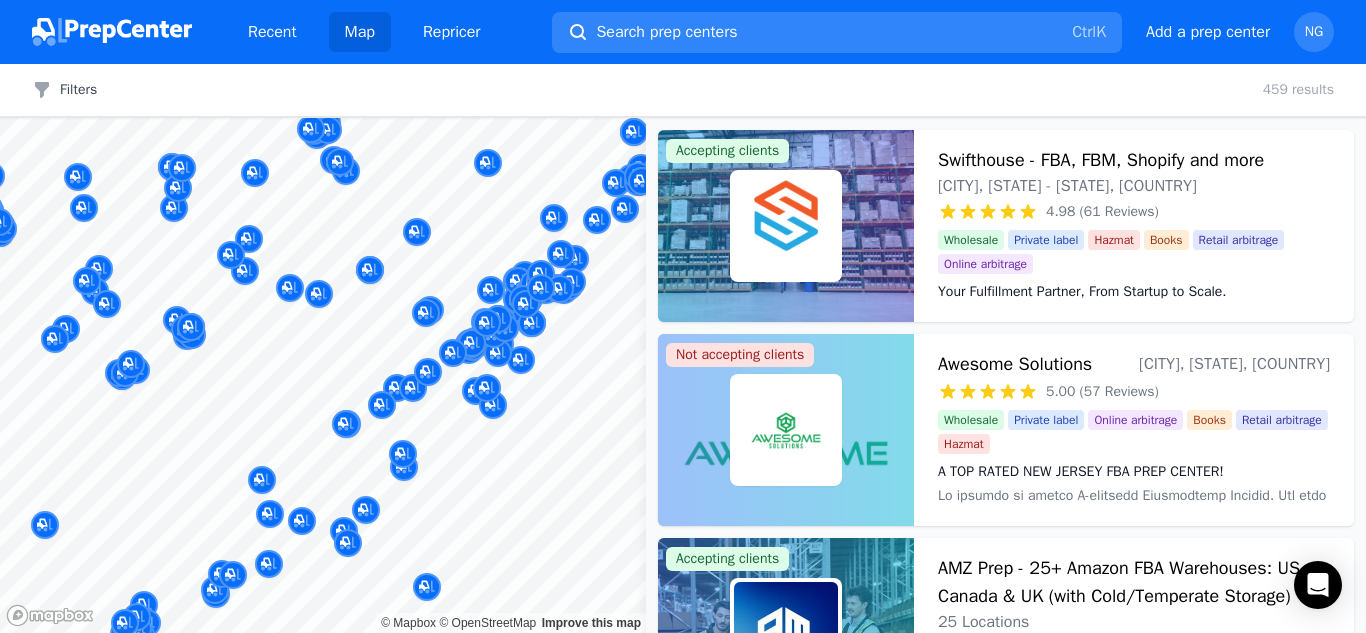 click at bounding box center (598, 321) 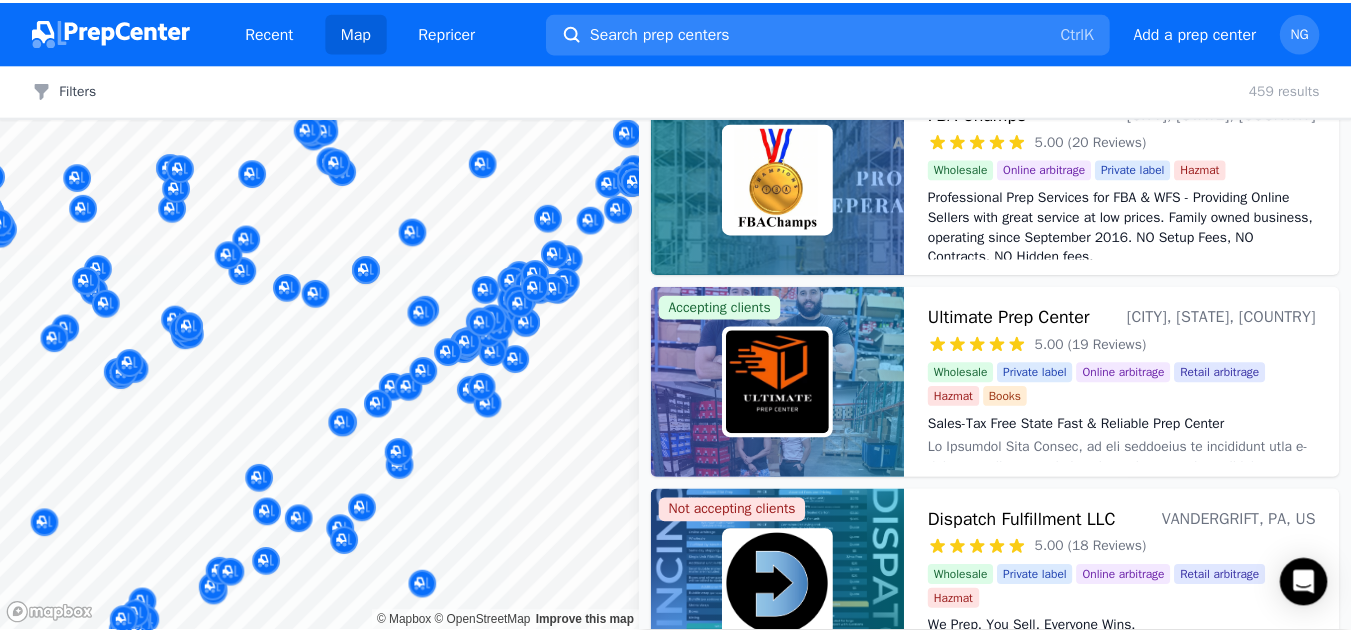 scroll, scrollTop: 1280, scrollLeft: 0, axis: vertical 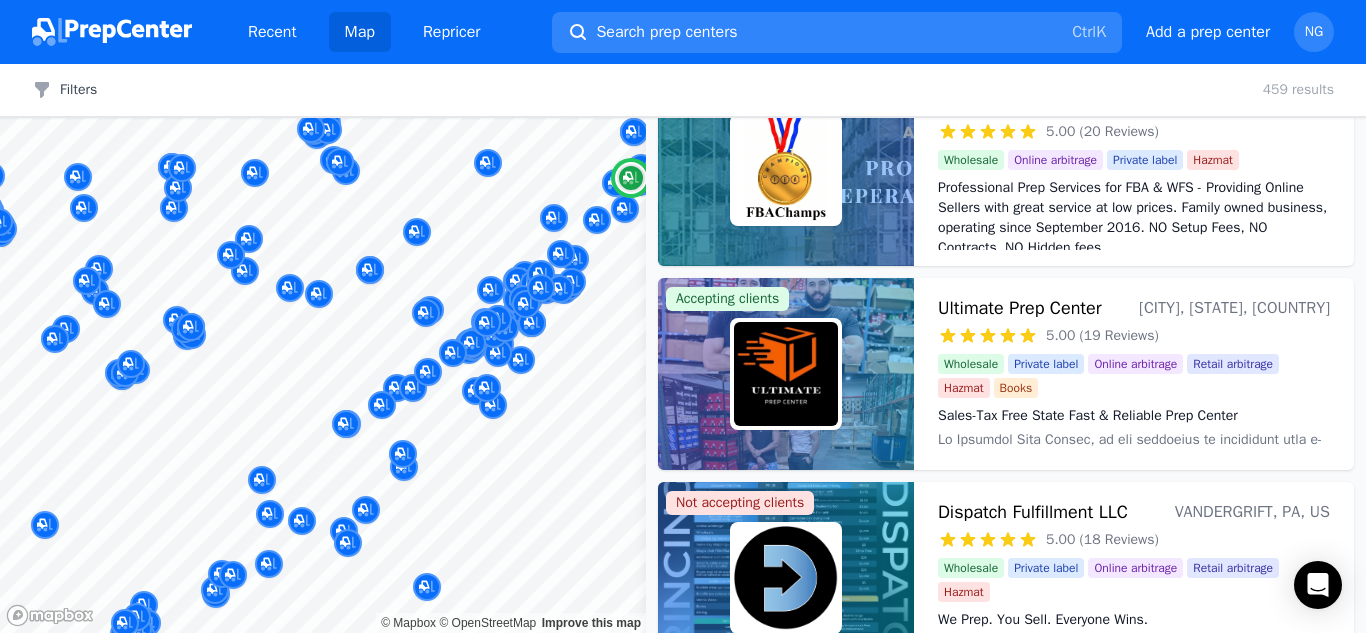 click on "Ultimate Prep Center" at bounding box center (1020, 308) 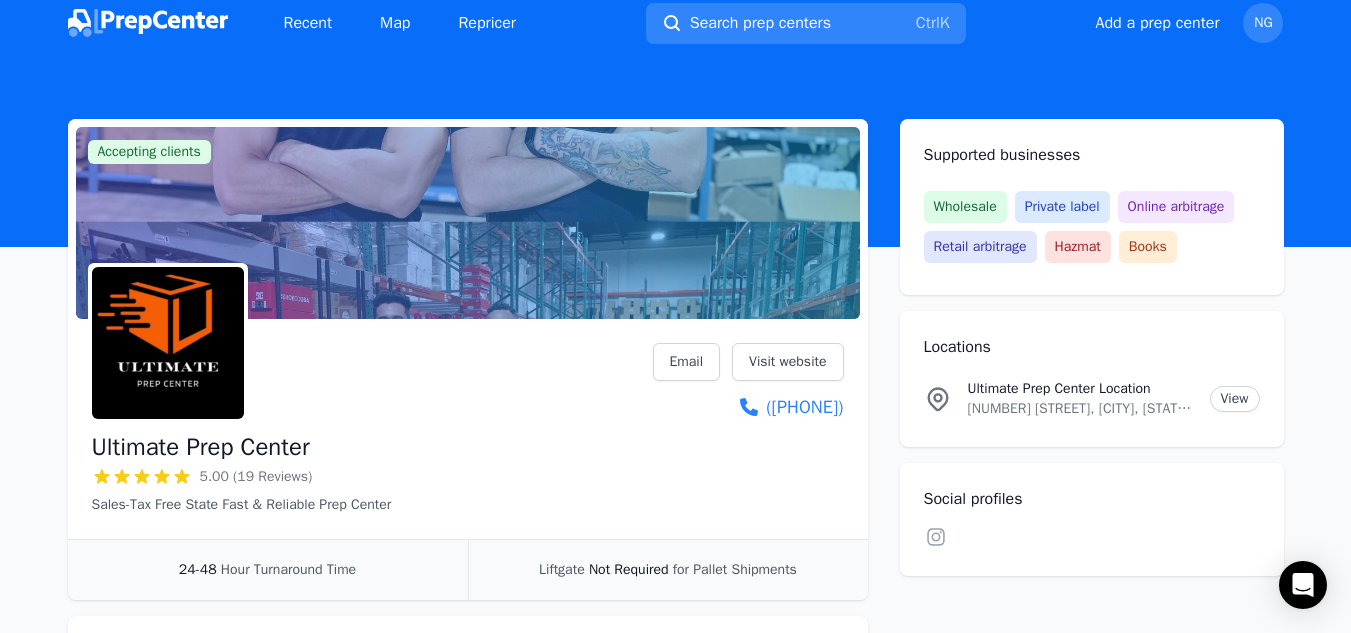 scroll, scrollTop: 0, scrollLeft: 0, axis: both 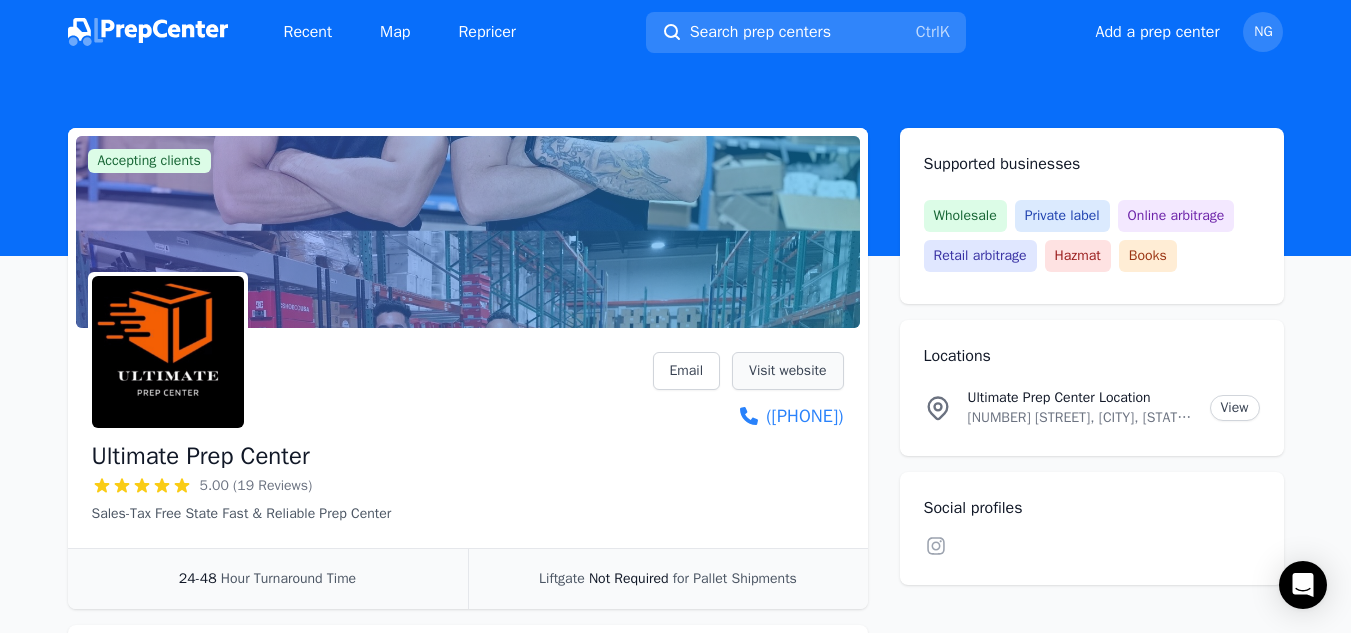 click on "Visit website" at bounding box center [787, 371] 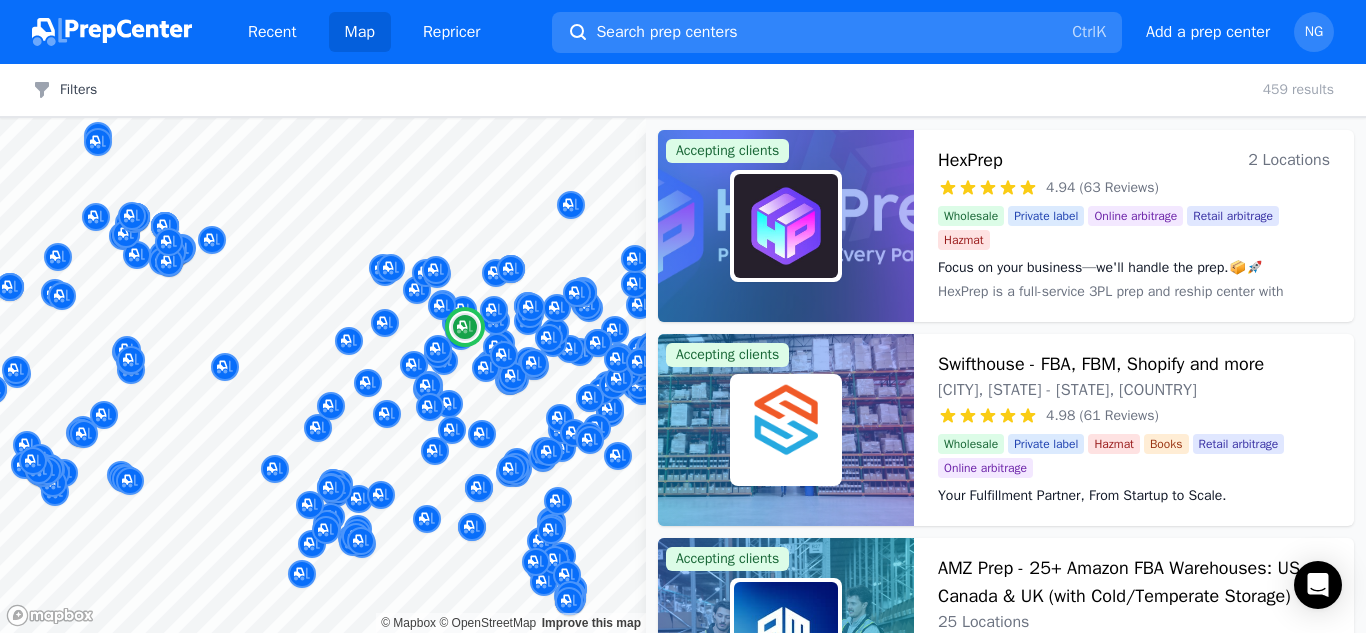 click on "HexPrep" at bounding box center [970, 160] 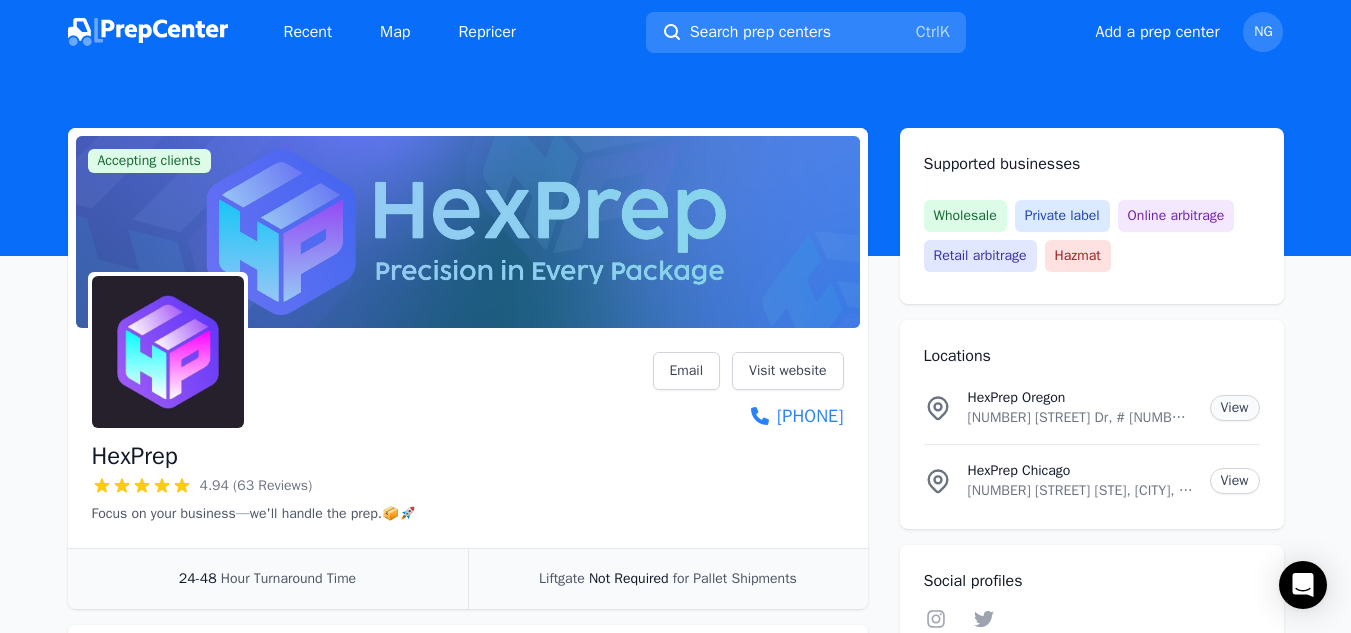 click on "View" at bounding box center [1235, 408] 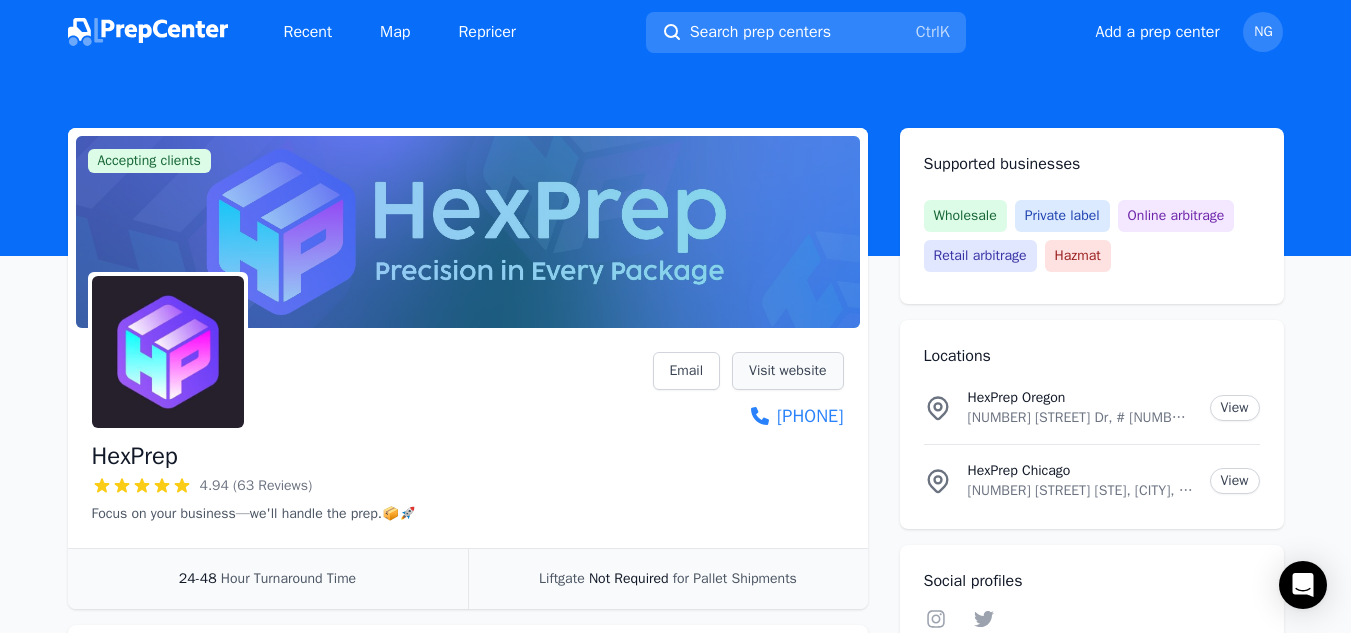 click on "Visit website" at bounding box center [787, 371] 